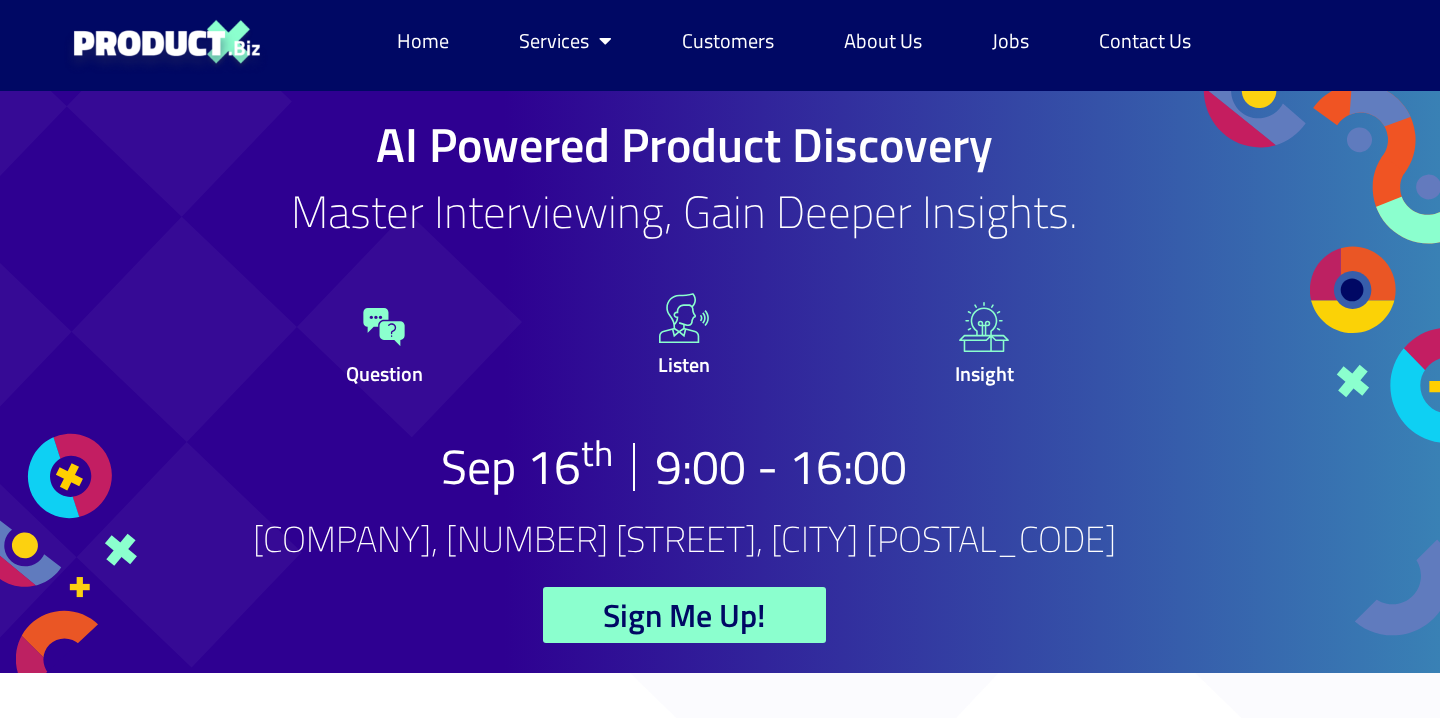 scroll, scrollTop: 0, scrollLeft: 0, axis: both 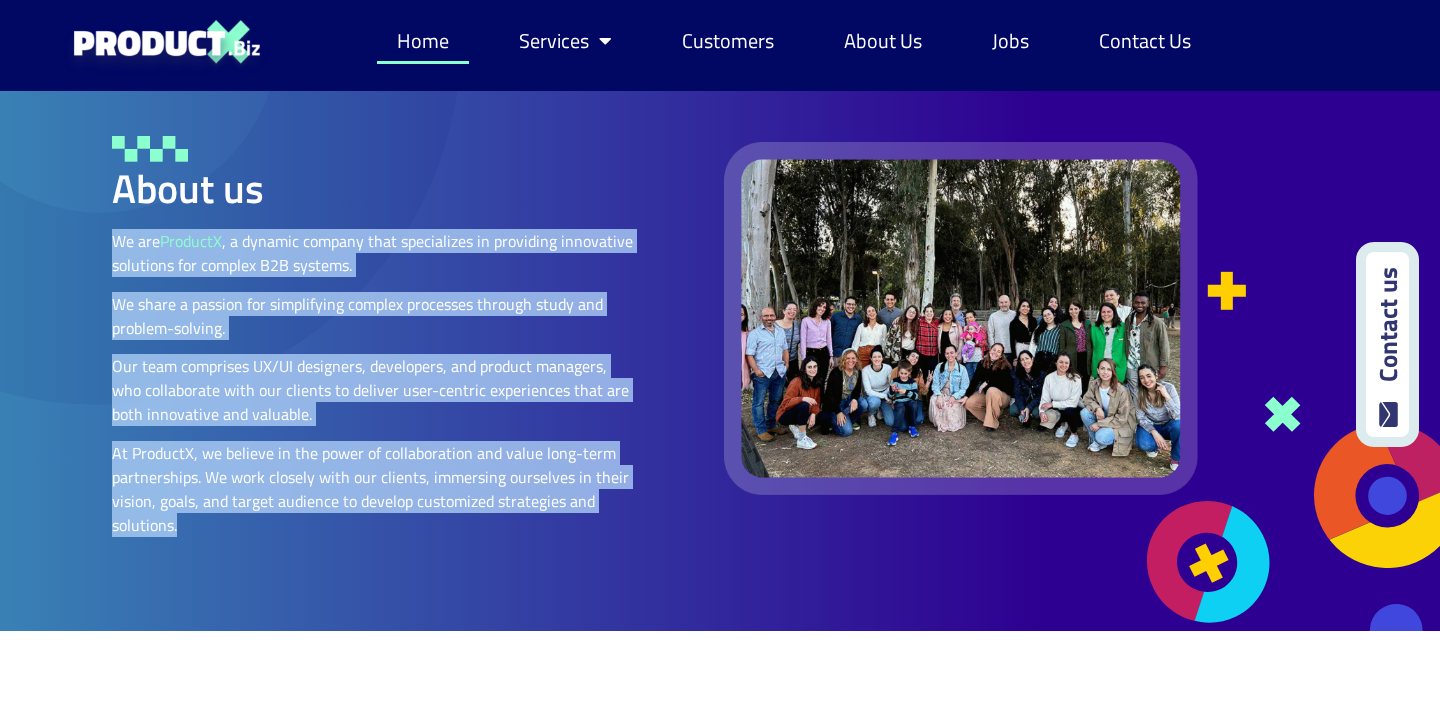 drag, startPoint x: 113, startPoint y: 247, endPoint x: 333, endPoint y: 535, distance: 362.41412 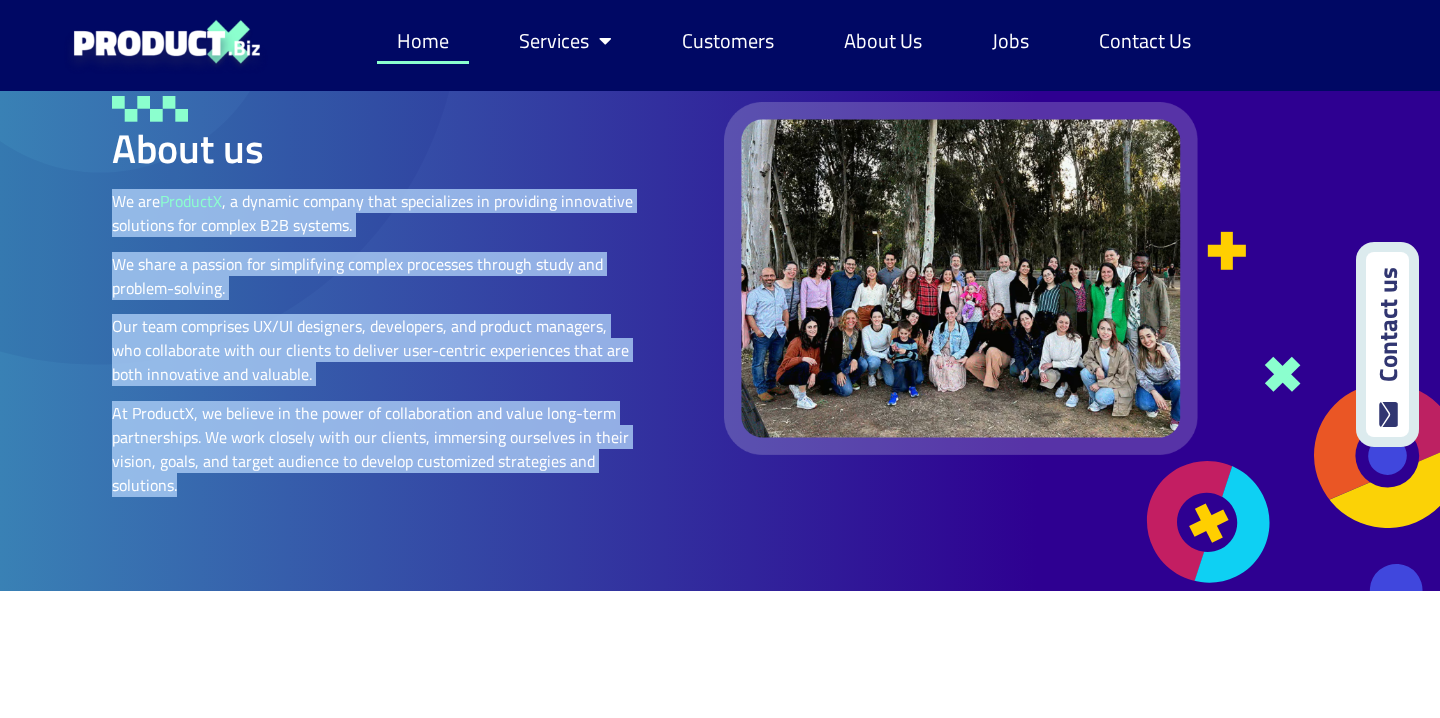 scroll, scrollTop: 2471, scrollLeft: 0, axis: vertical 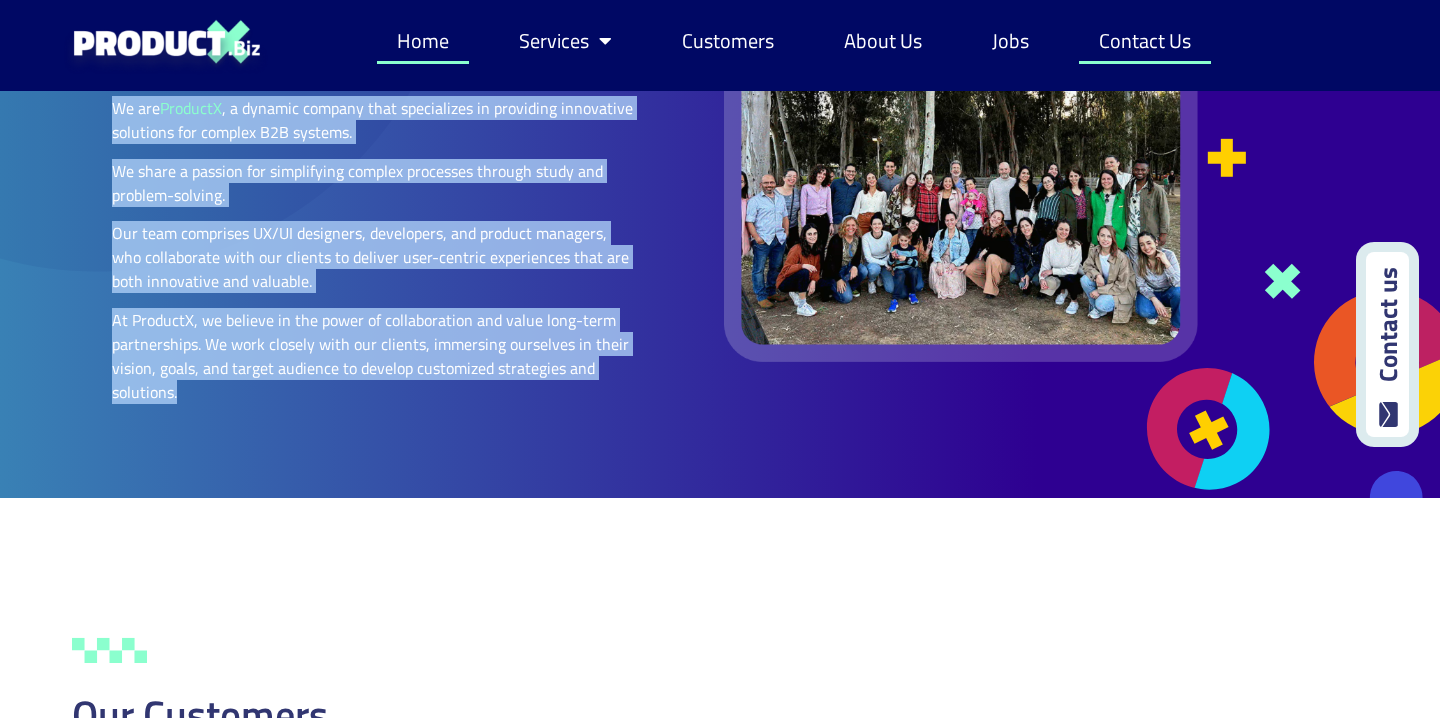 click on "Contact Us" 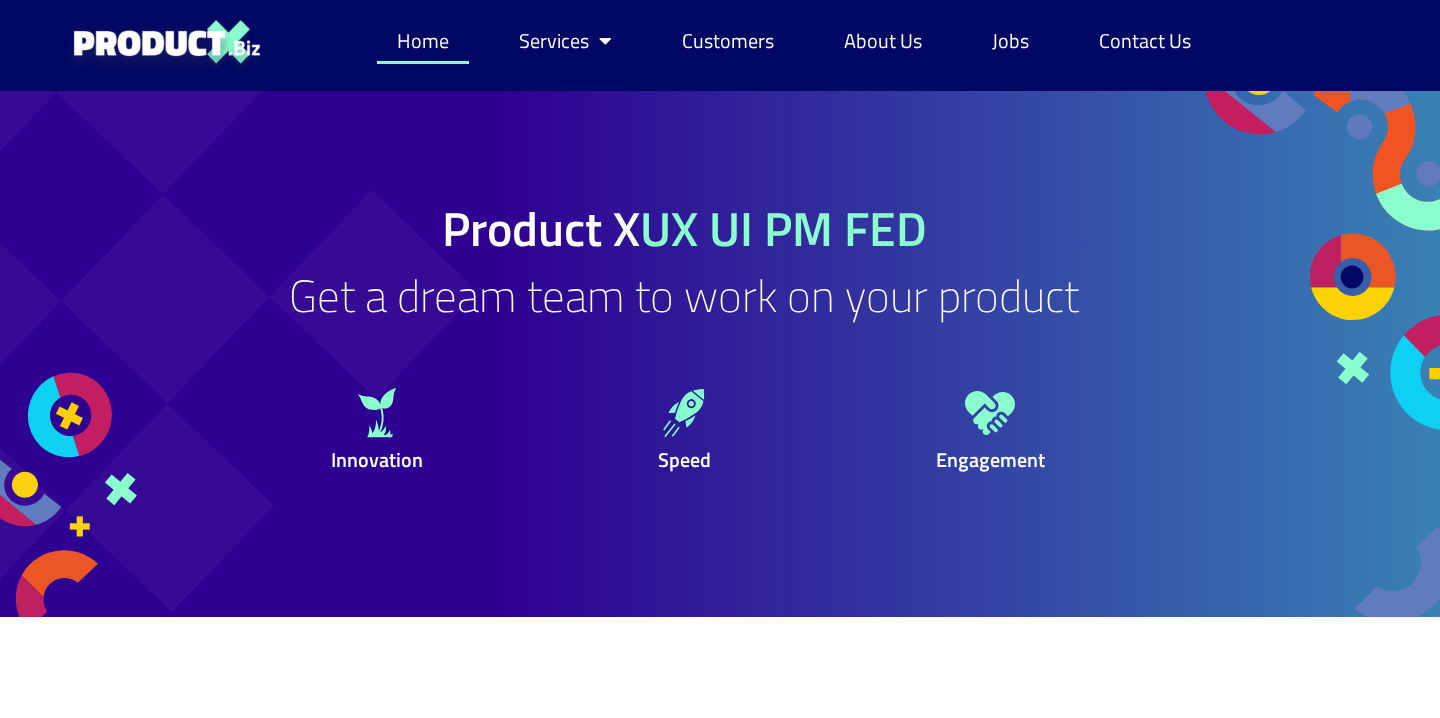 scroll, scrollTop: 18, scrollLeft: 0, axis: vertical 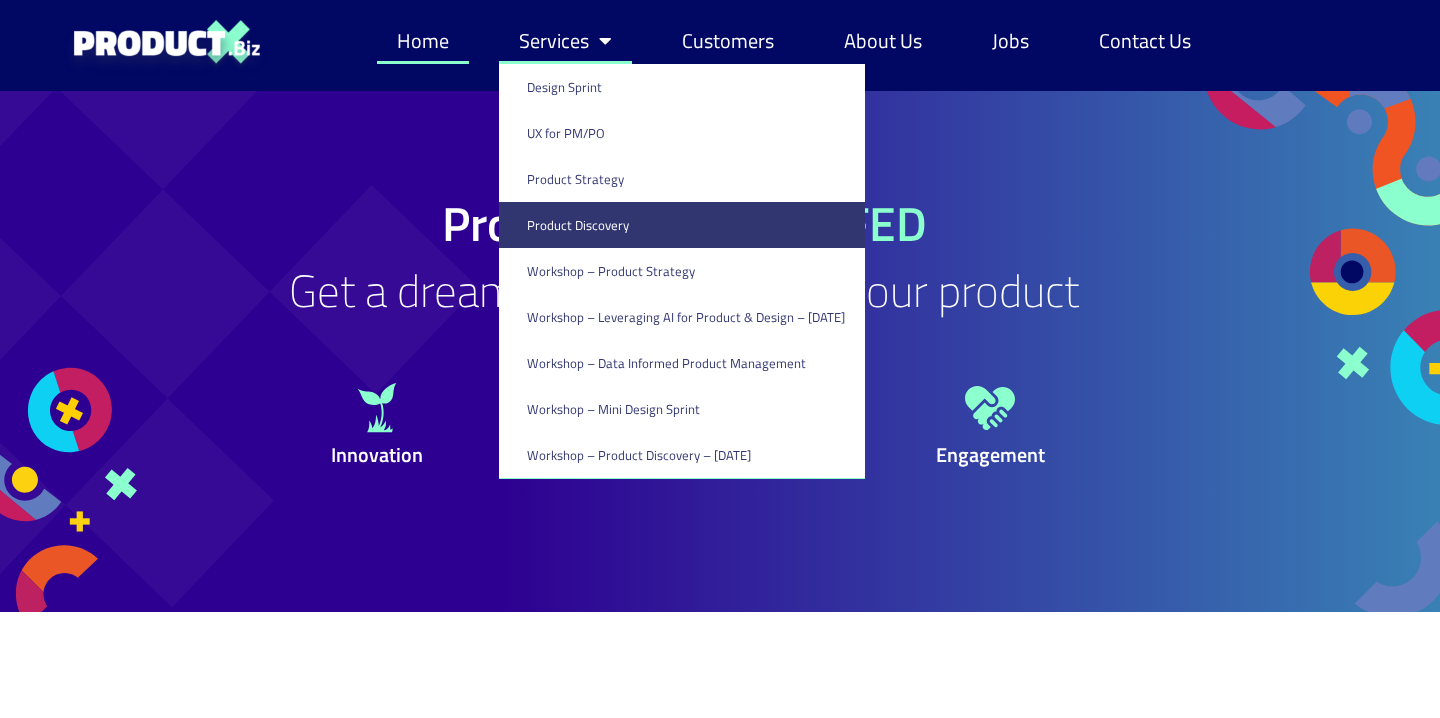 click on "Product Discovery" 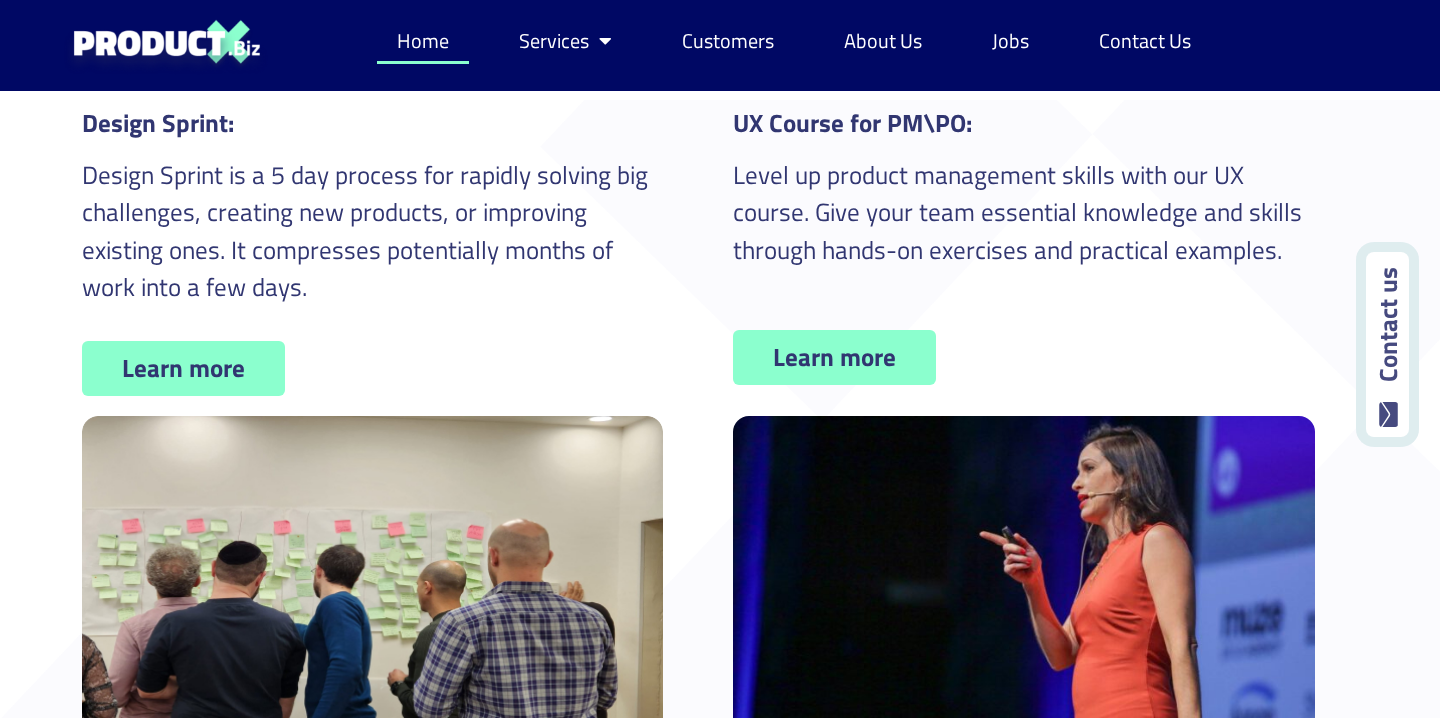 scroll, scrollTop: 0, scrollLeft: 0, axis: both 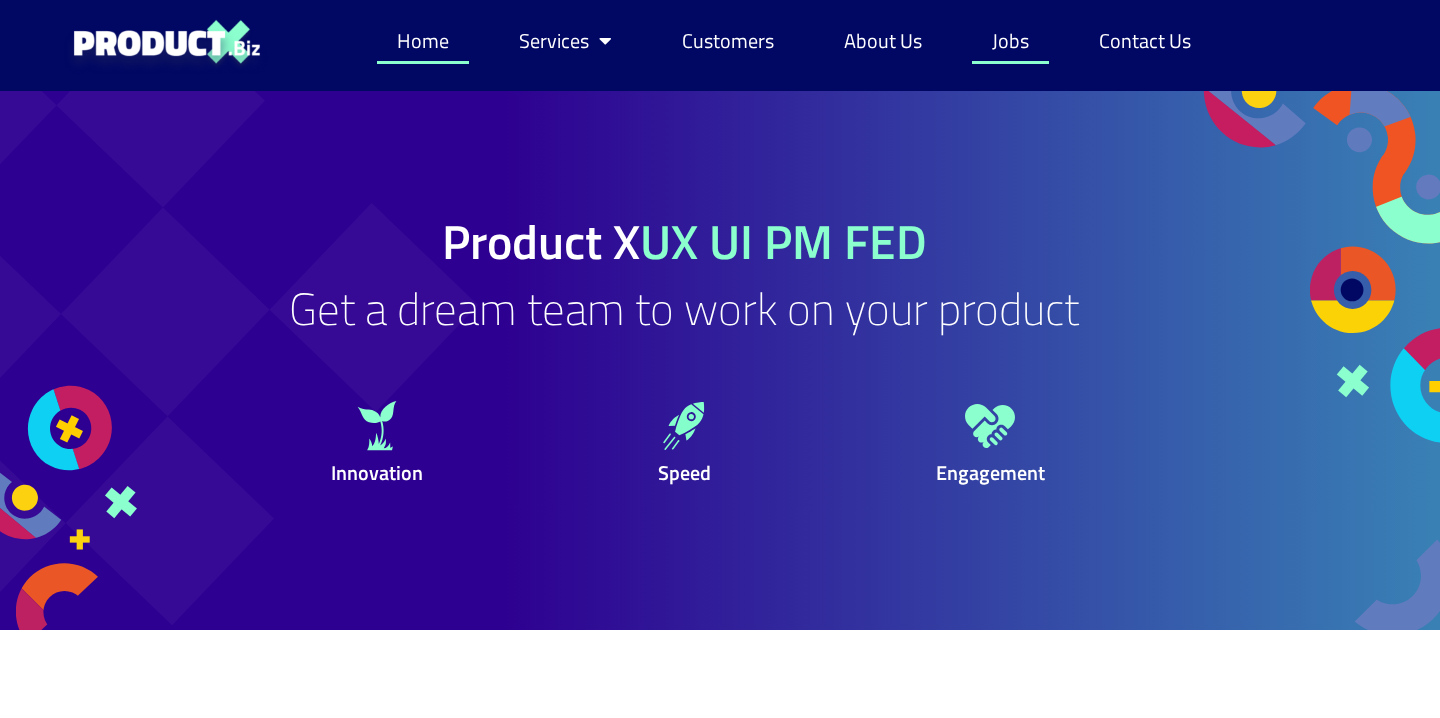 click on "Jobs" 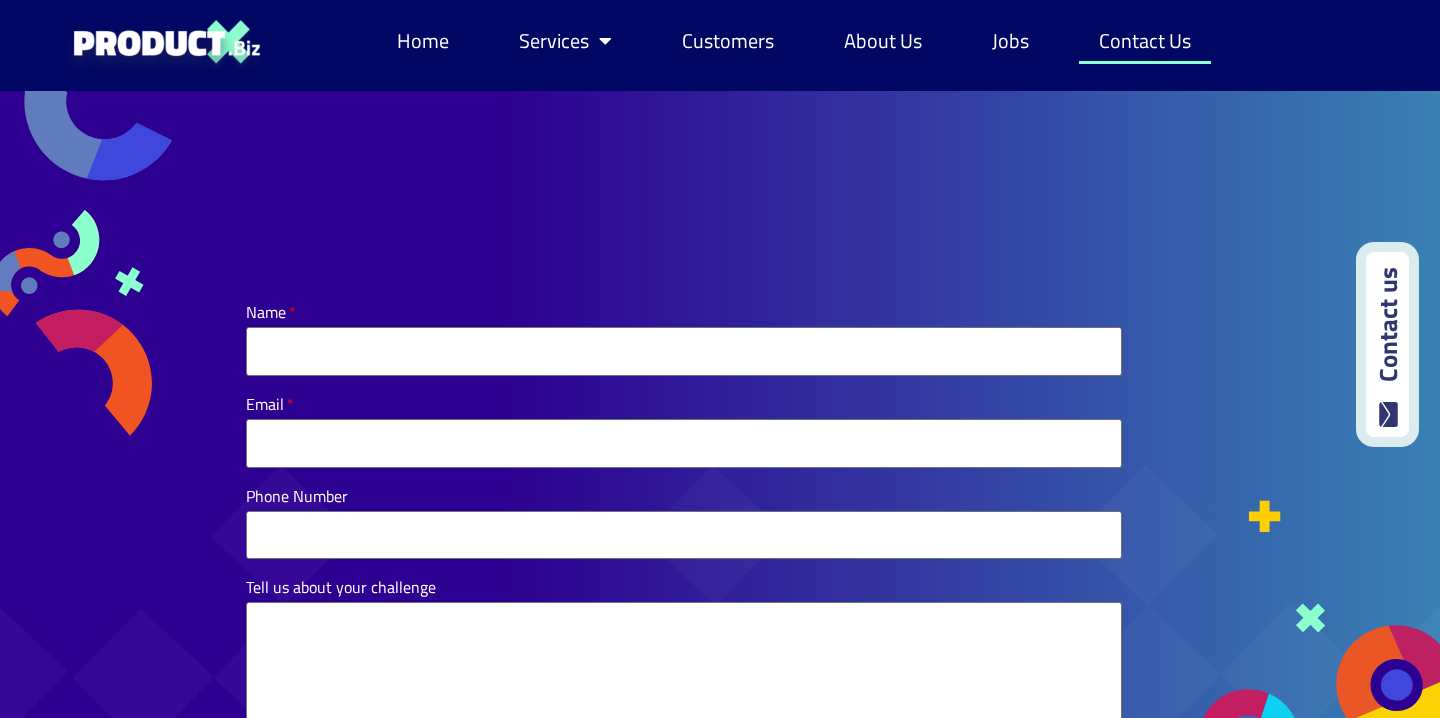 scroll, scrollTop: 0, scrollLeft: 0, axis: both 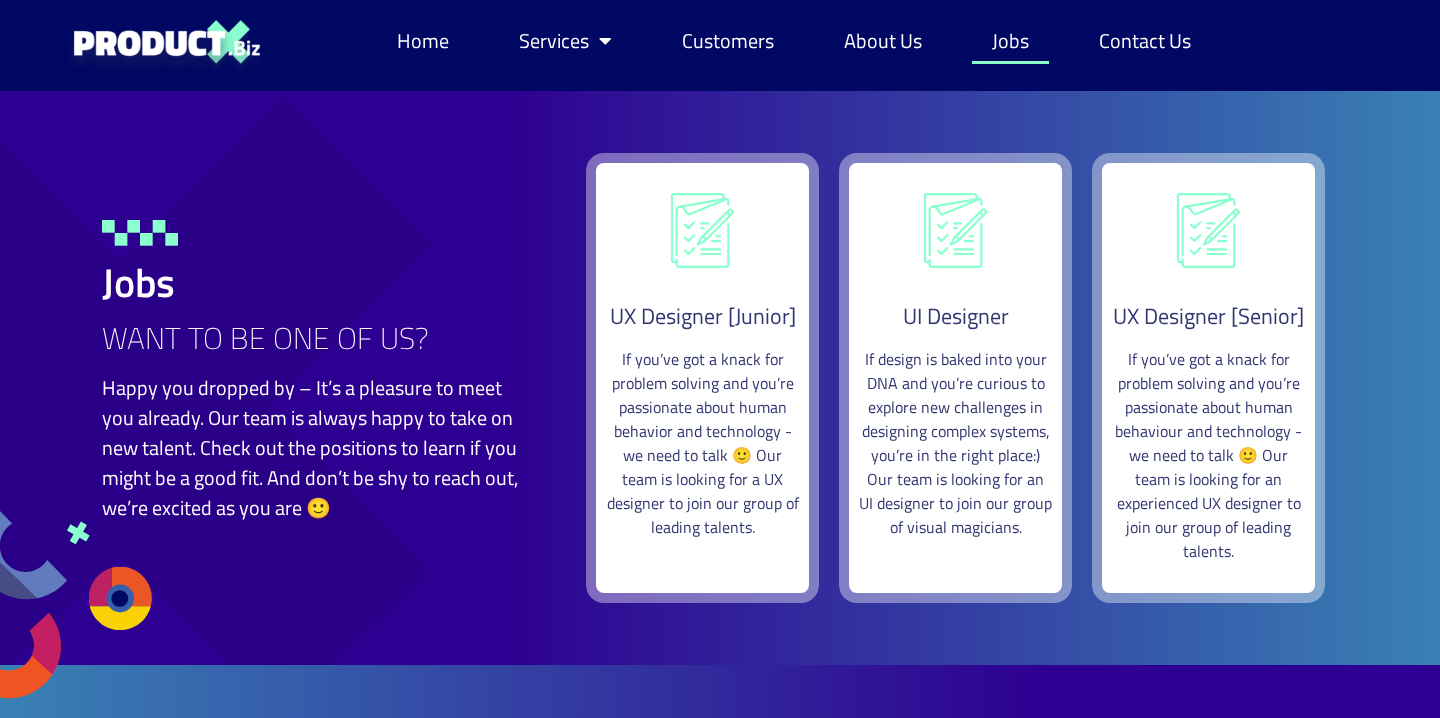 click at bounding box center [167, 45] 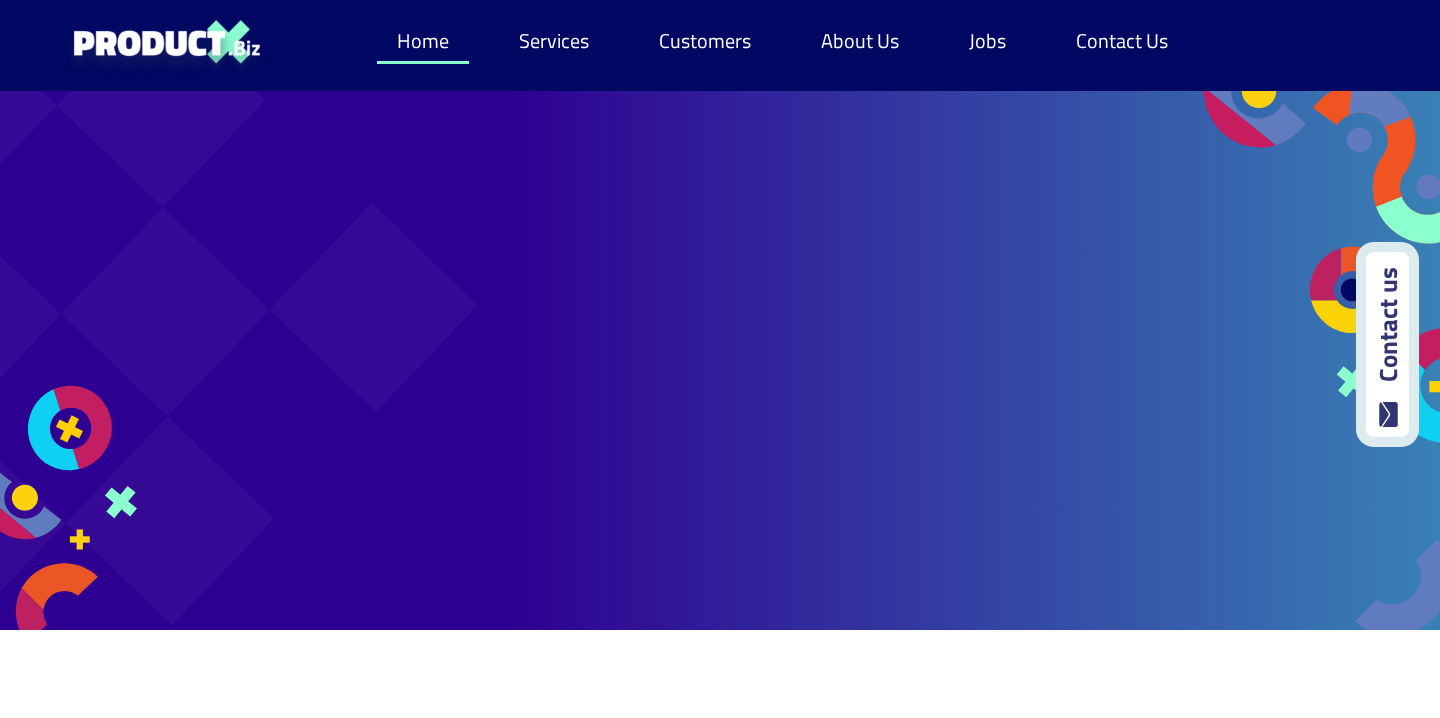 scroll, scrollTop: 0, scrollLeft: 0, axis: both 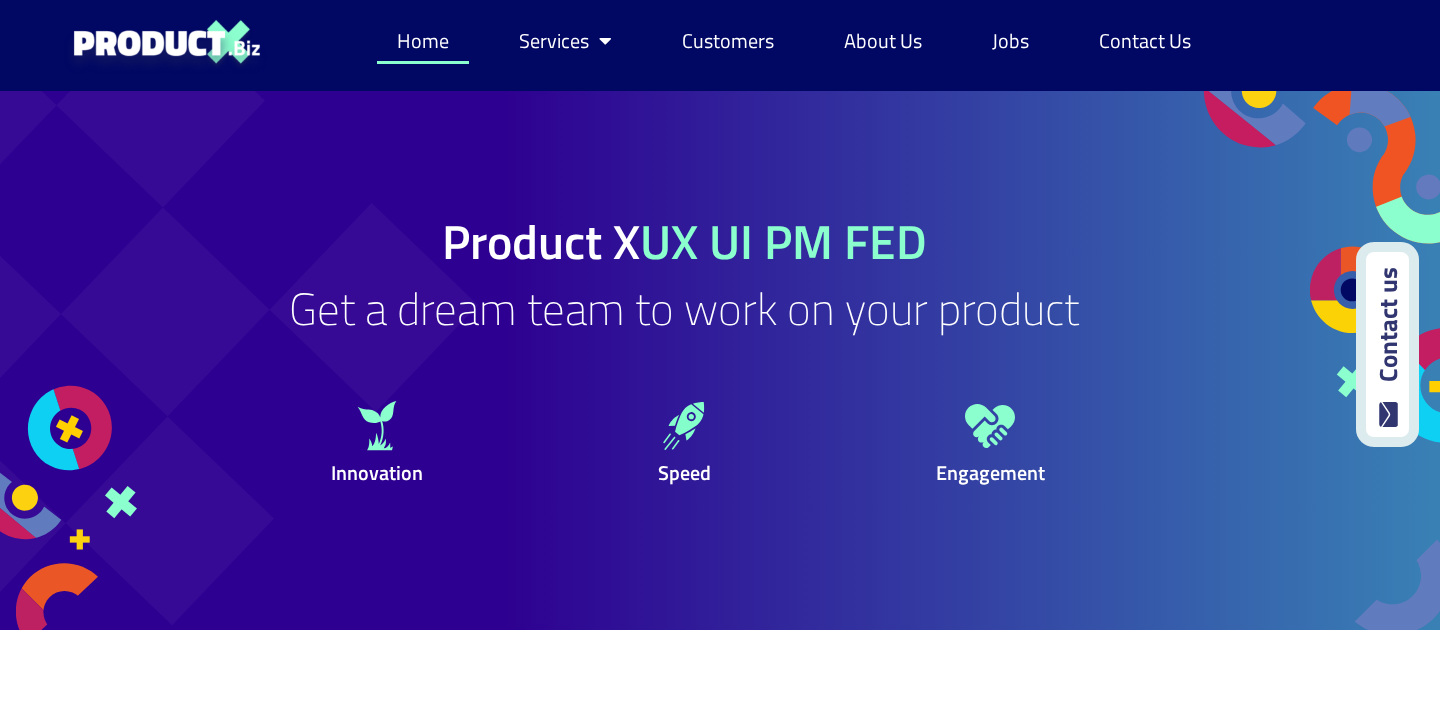 click at bounding box center [108, 360] 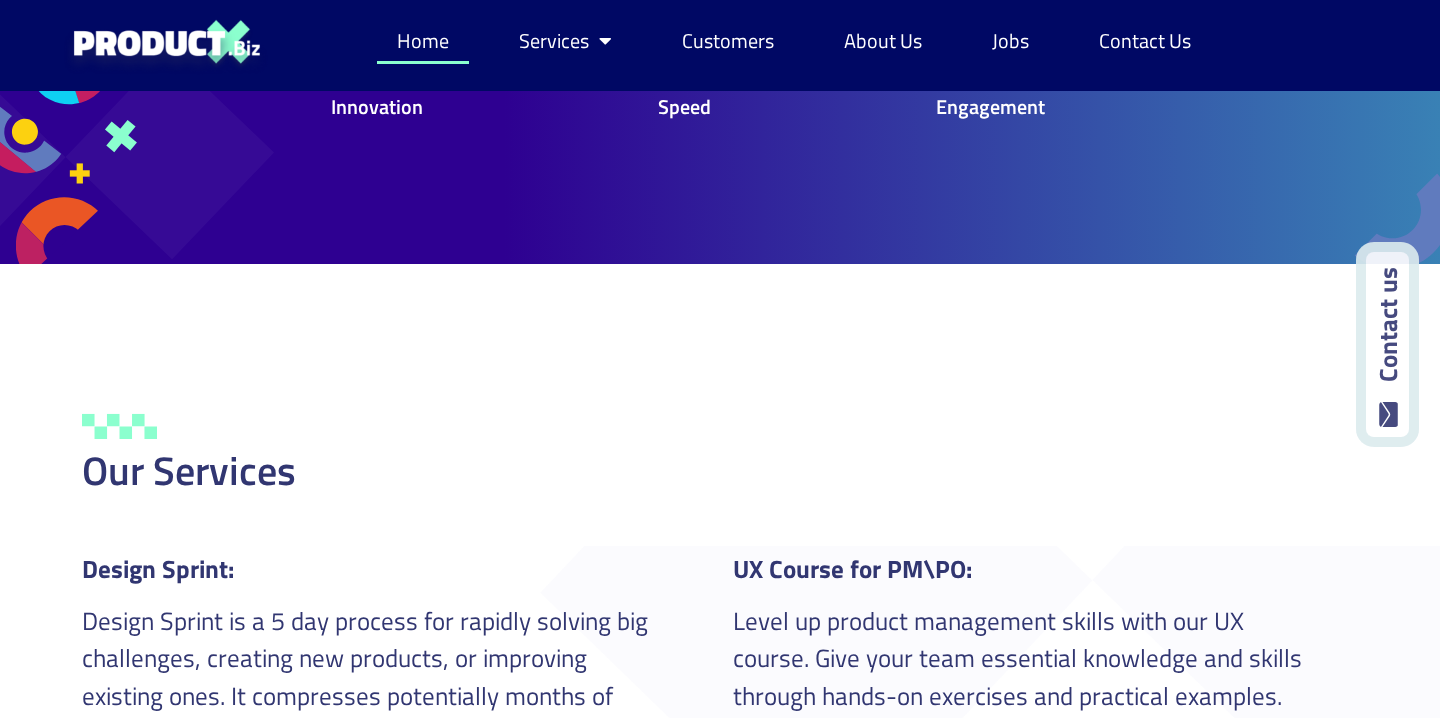 scroll, scrollTop: 0, scrollLeft: 0, axis: both 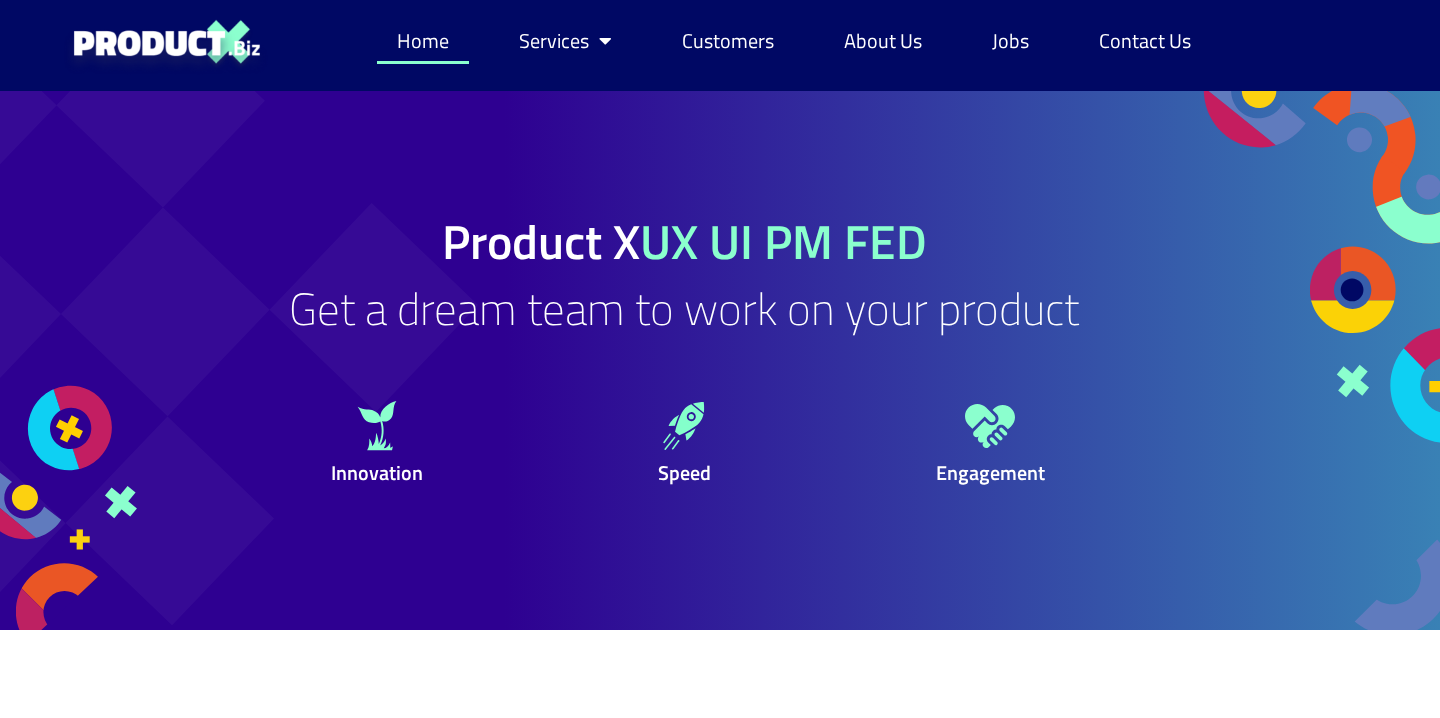 click on "UX UI PM FED" at bounding box center (783, 241) 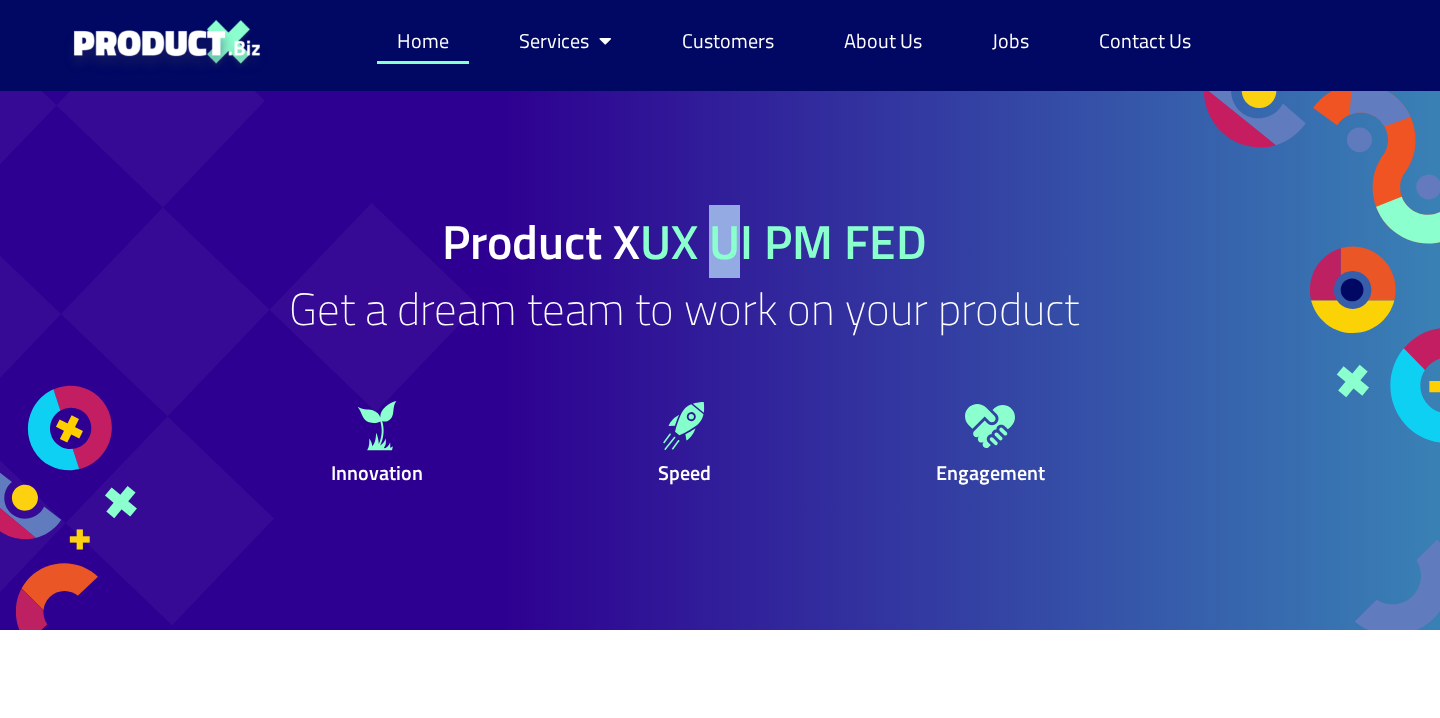 click on "UX UI PM FED" at bounding box center (783, 241) 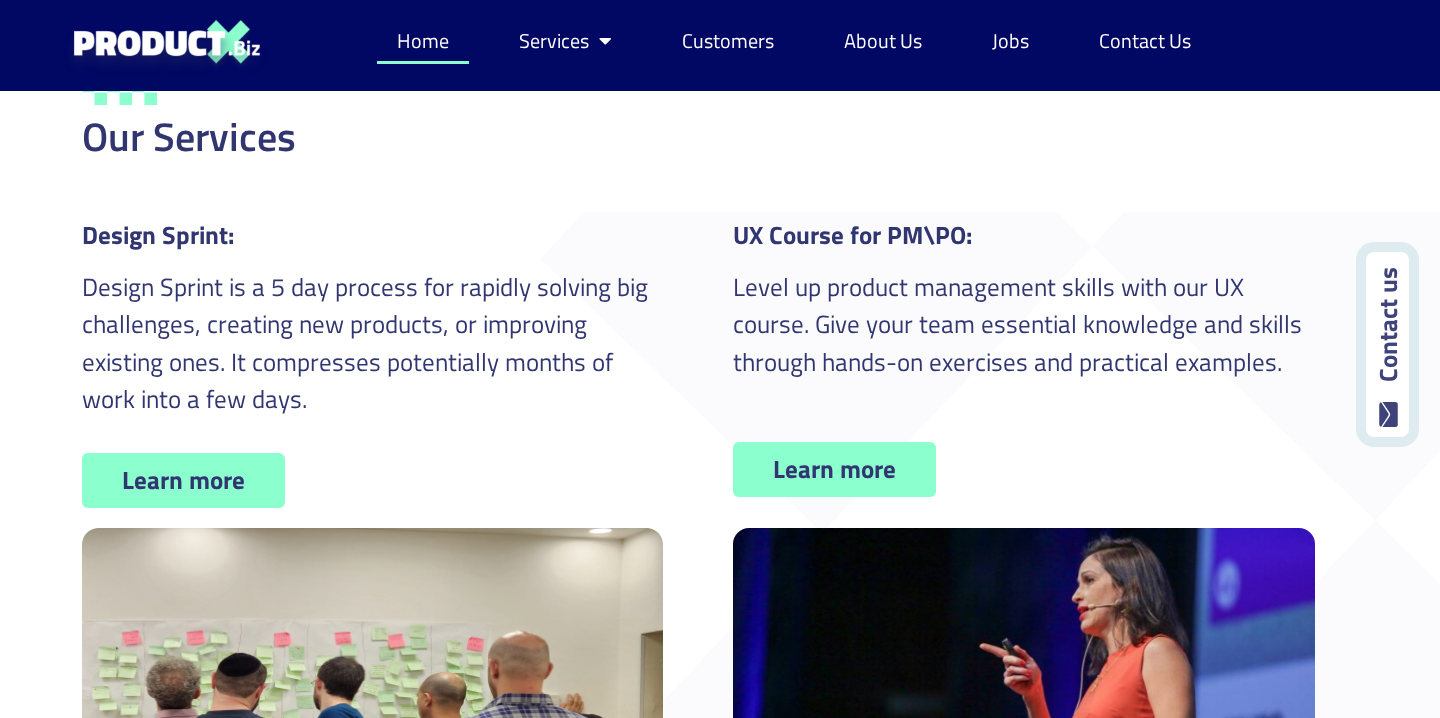 scroll, scrollTop: 0, scrollLeft: 0, axis: both 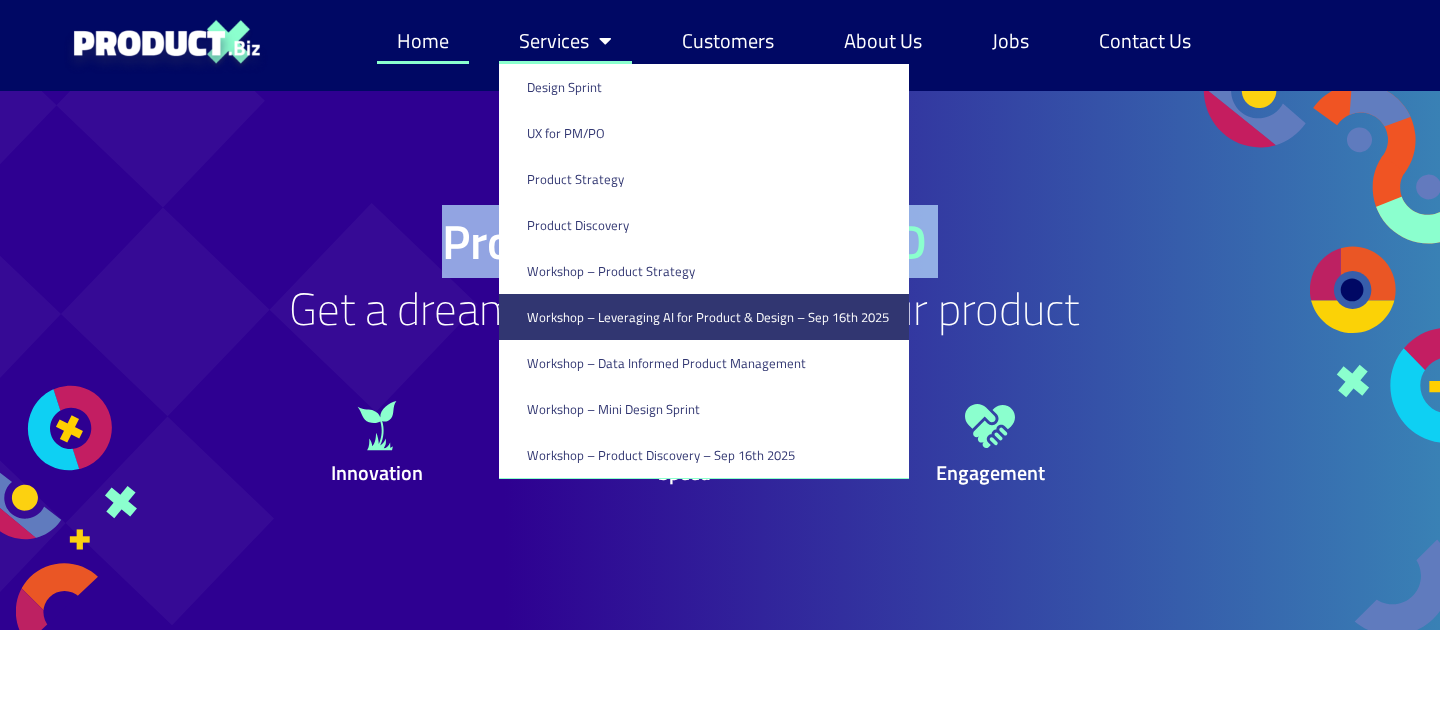 click on "Workshop – Leveraging AI for Product & Design – Sep 16th 2025" 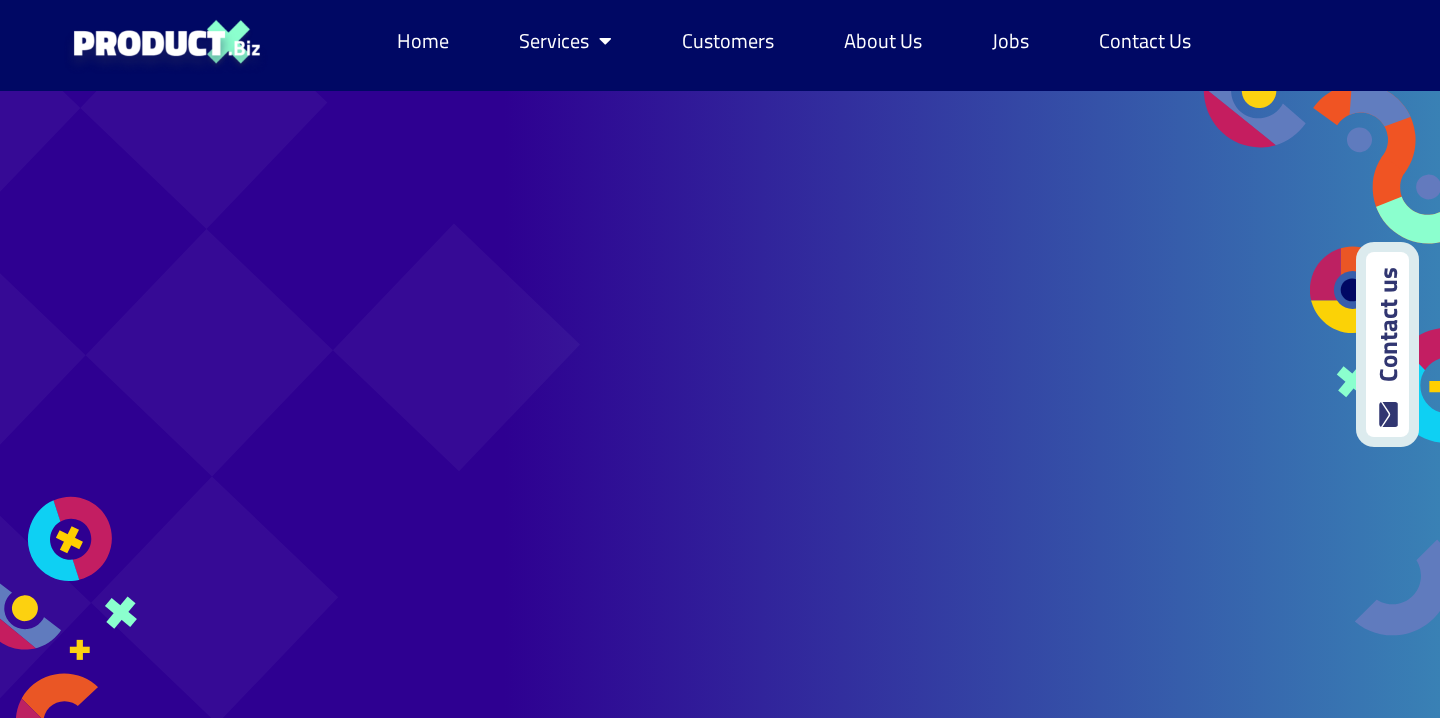 scroll, scrollTop: 0, scrollLeft: 0, axis: both 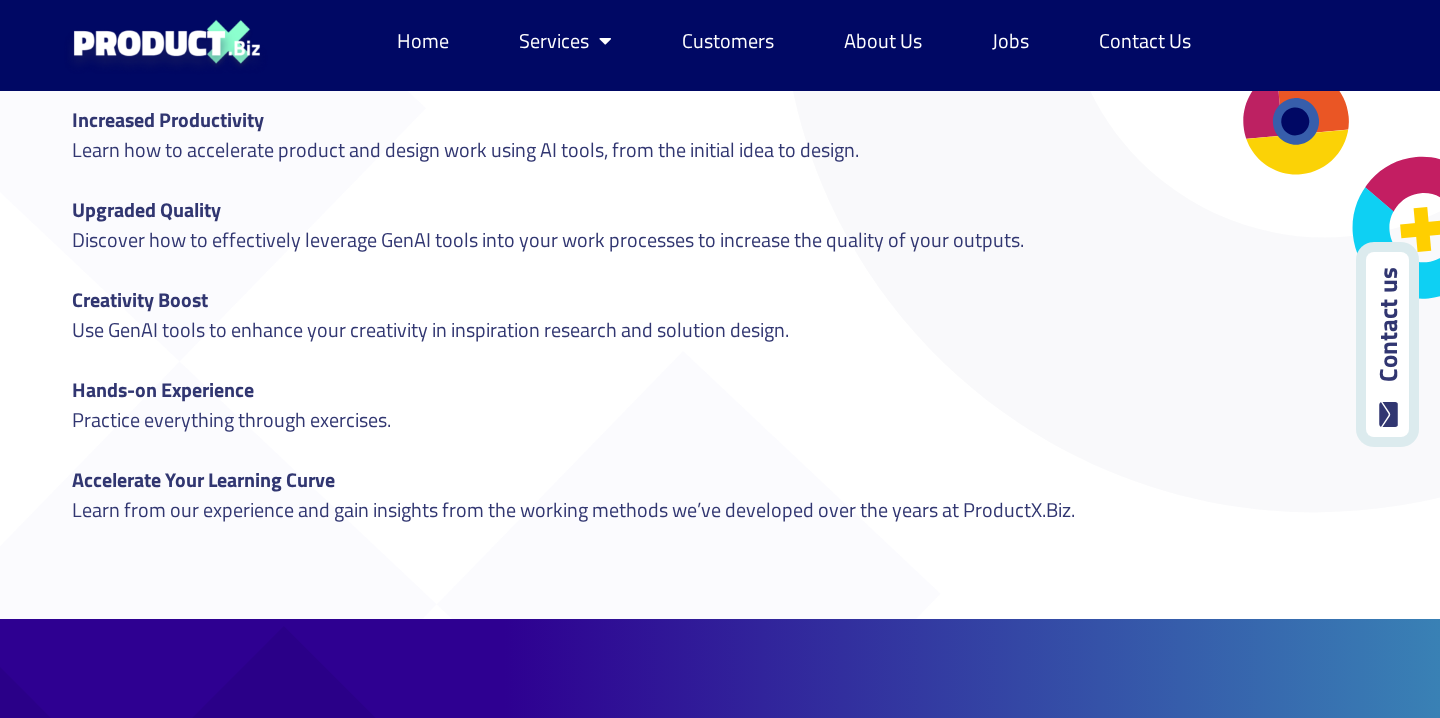 click on "Main Benefits" at bounding box center (698, 65) 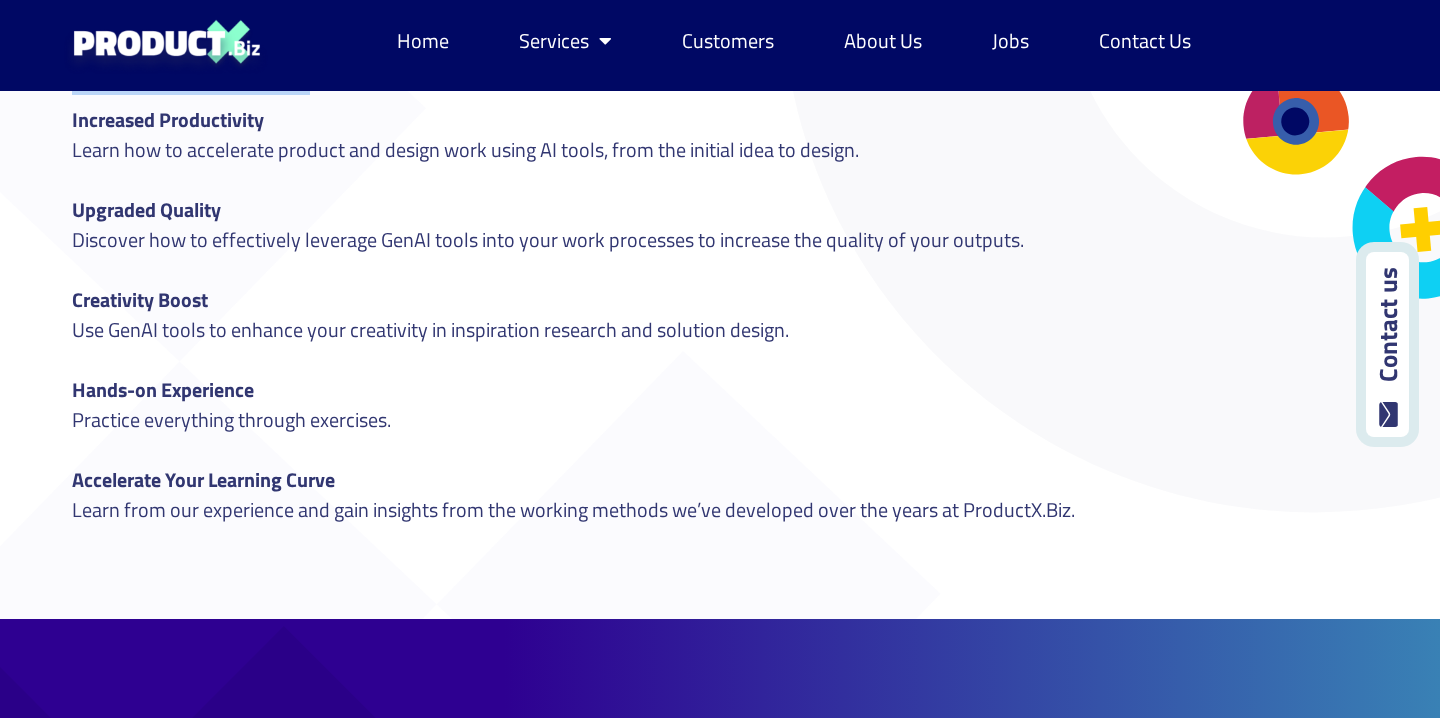 click on "Main Benefits" at bounding box center [698, 65] 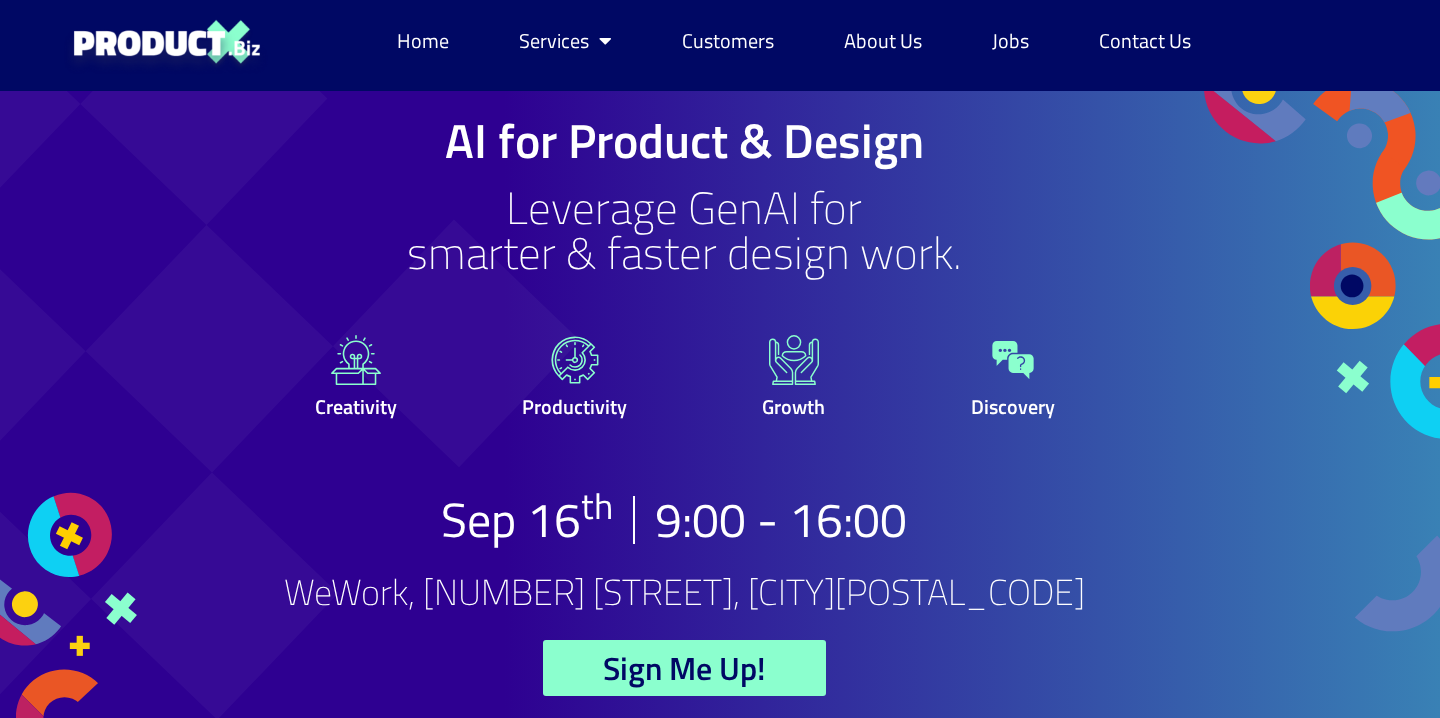 scroll, scrollTop: 9, scrollLeft: 0, axis: vertical 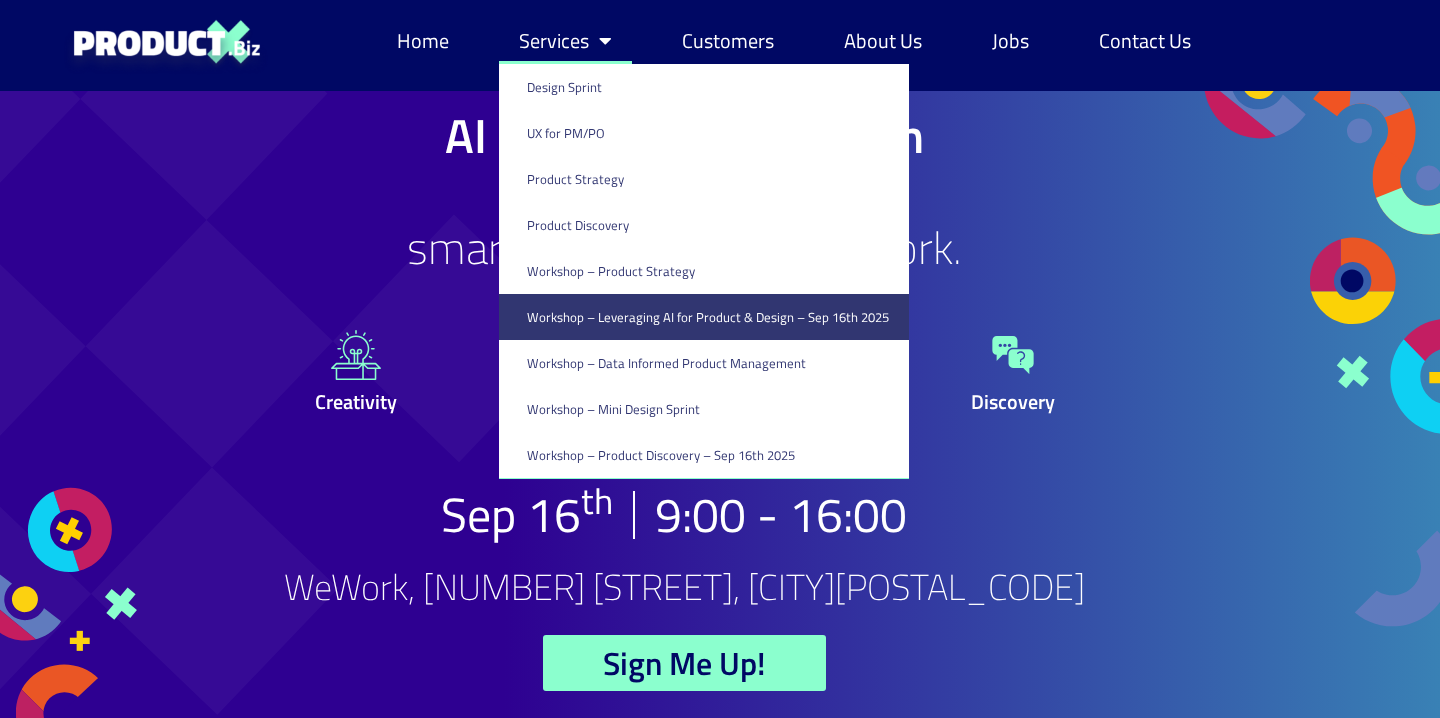 click on "Leverage GenAI for  smarter & faster design work." at bounding box center [684, 225] 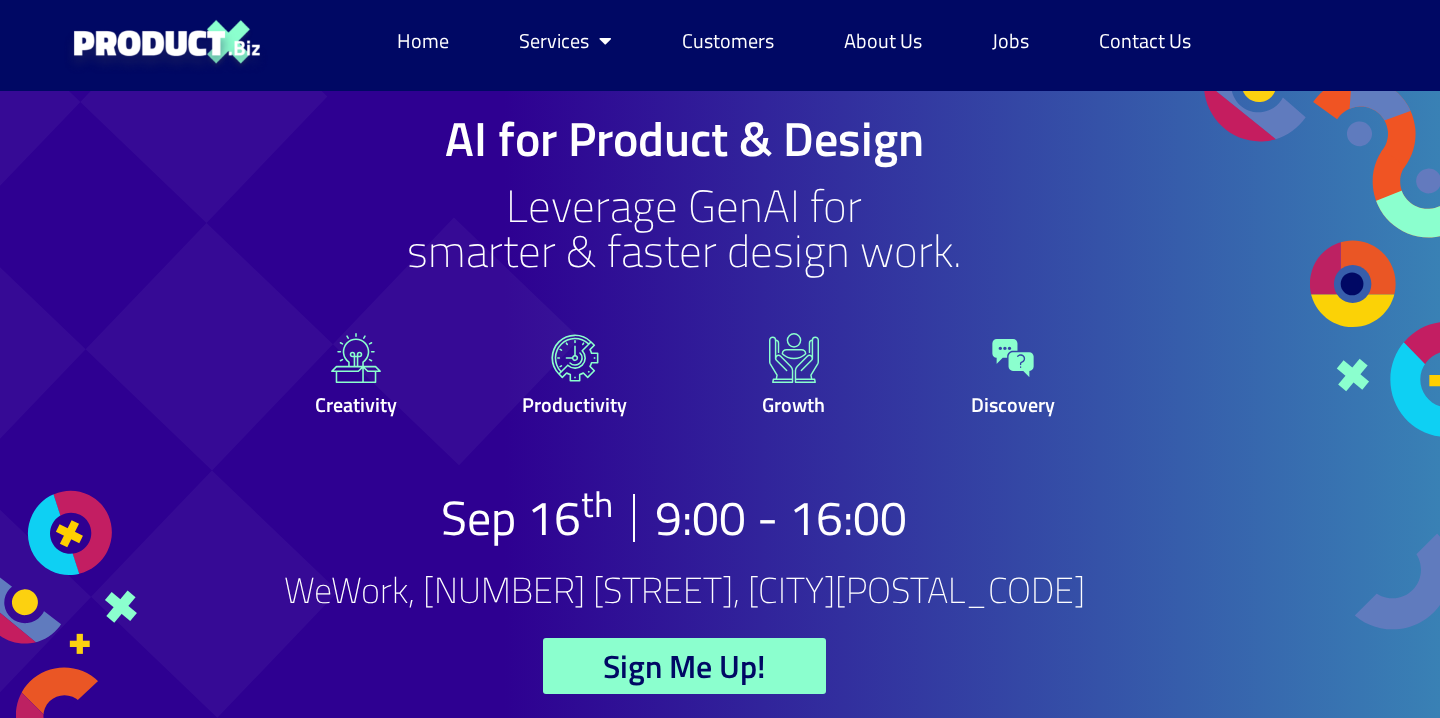 scroll, scrollTop: 0, scrollLeft: 0, axis: both 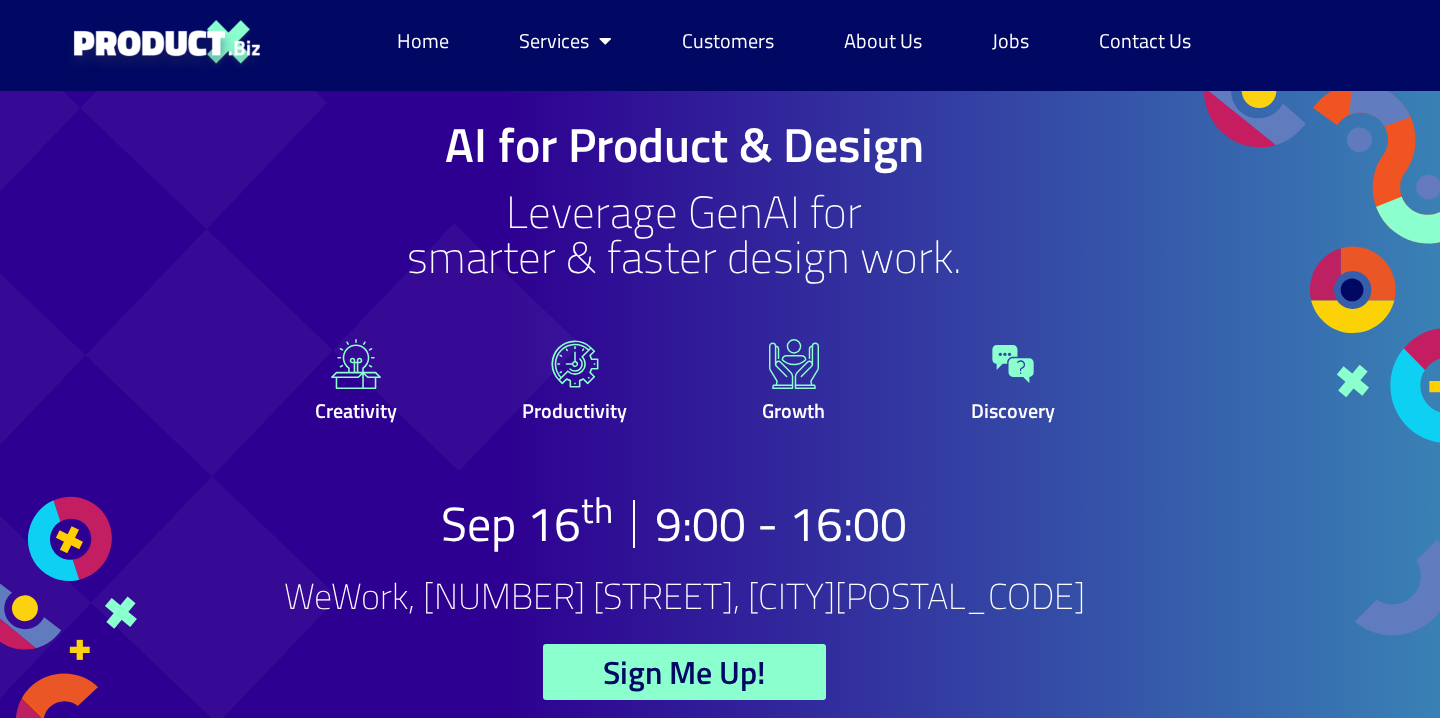 click at bounding box center (108, 410) 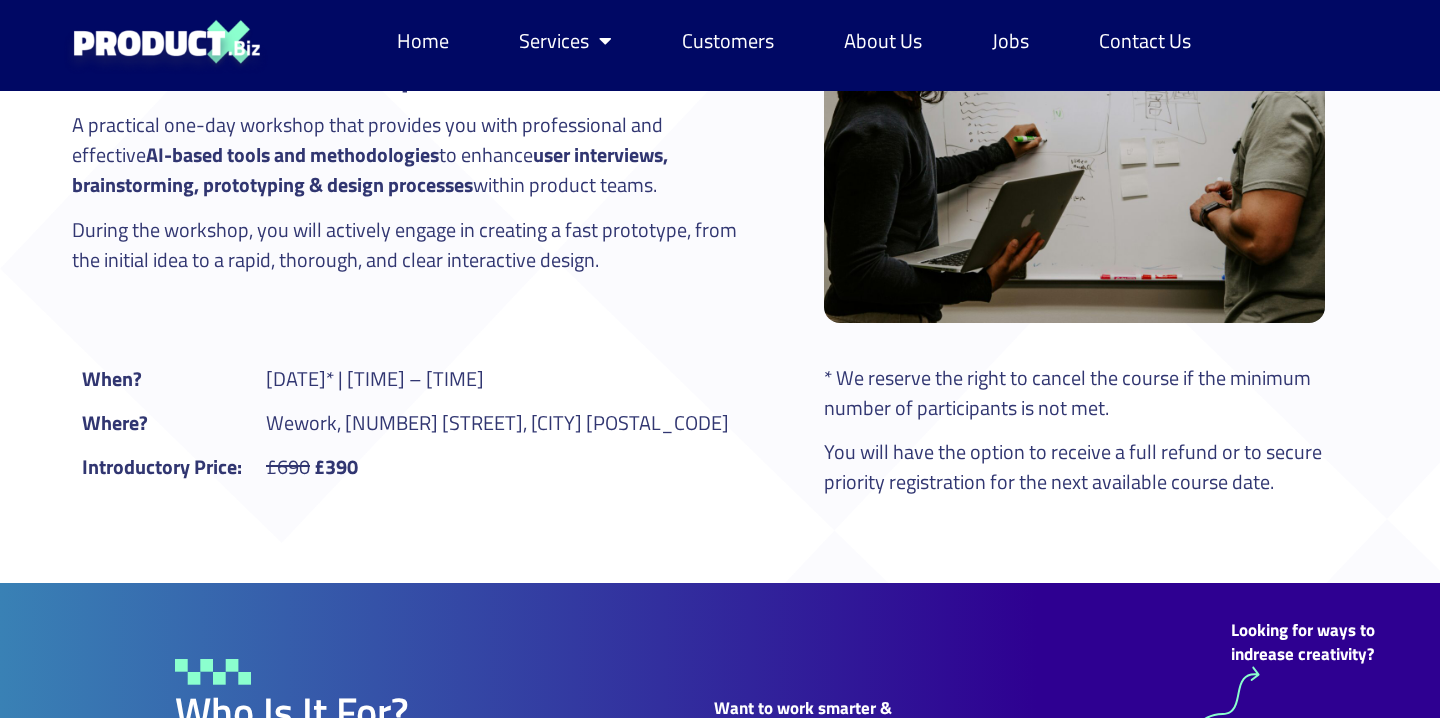 scroll, scrollTop: 816, scrollLeft: 0, axis: vertical 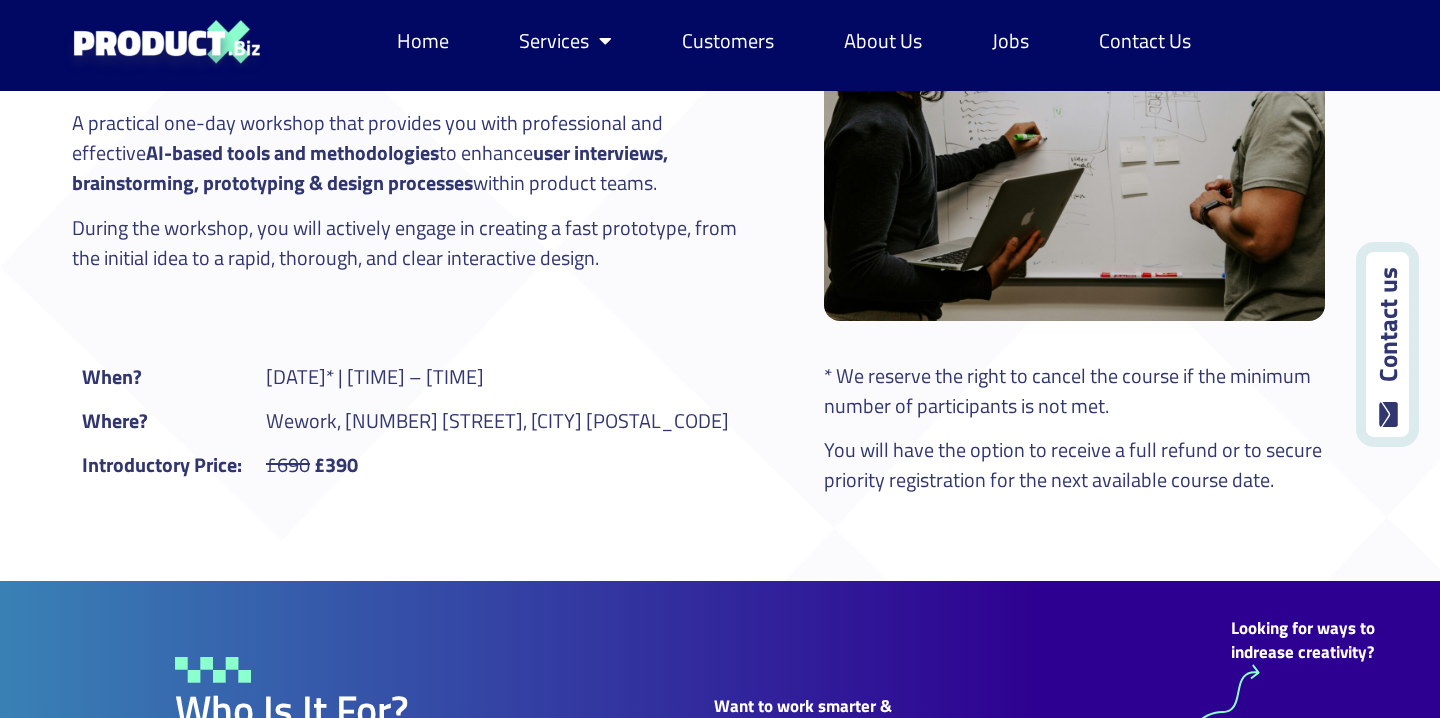 click on "£390" at bounding box center [336, 464] 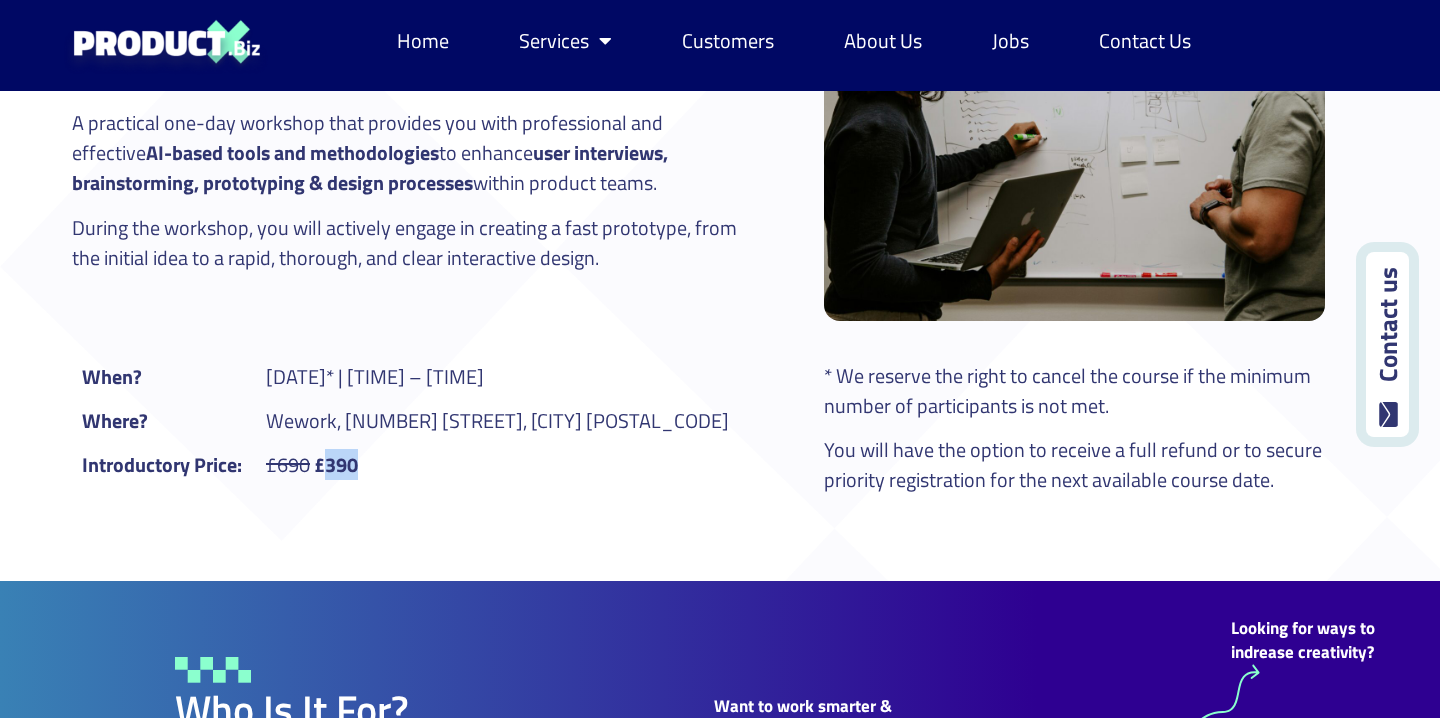 click on "£390" at bounding box center [336, 464] 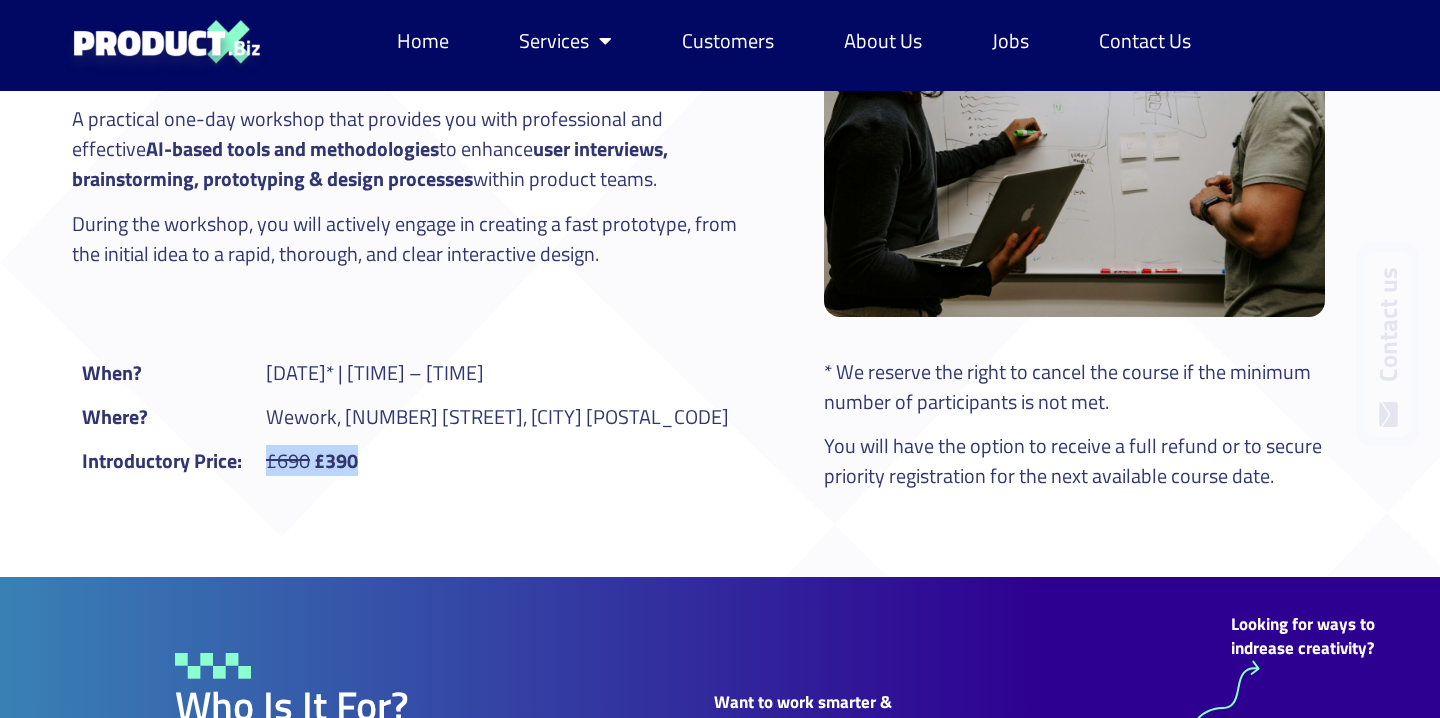 scroll, scrollTop: 966, scrollLeft: 0, axis: vertical 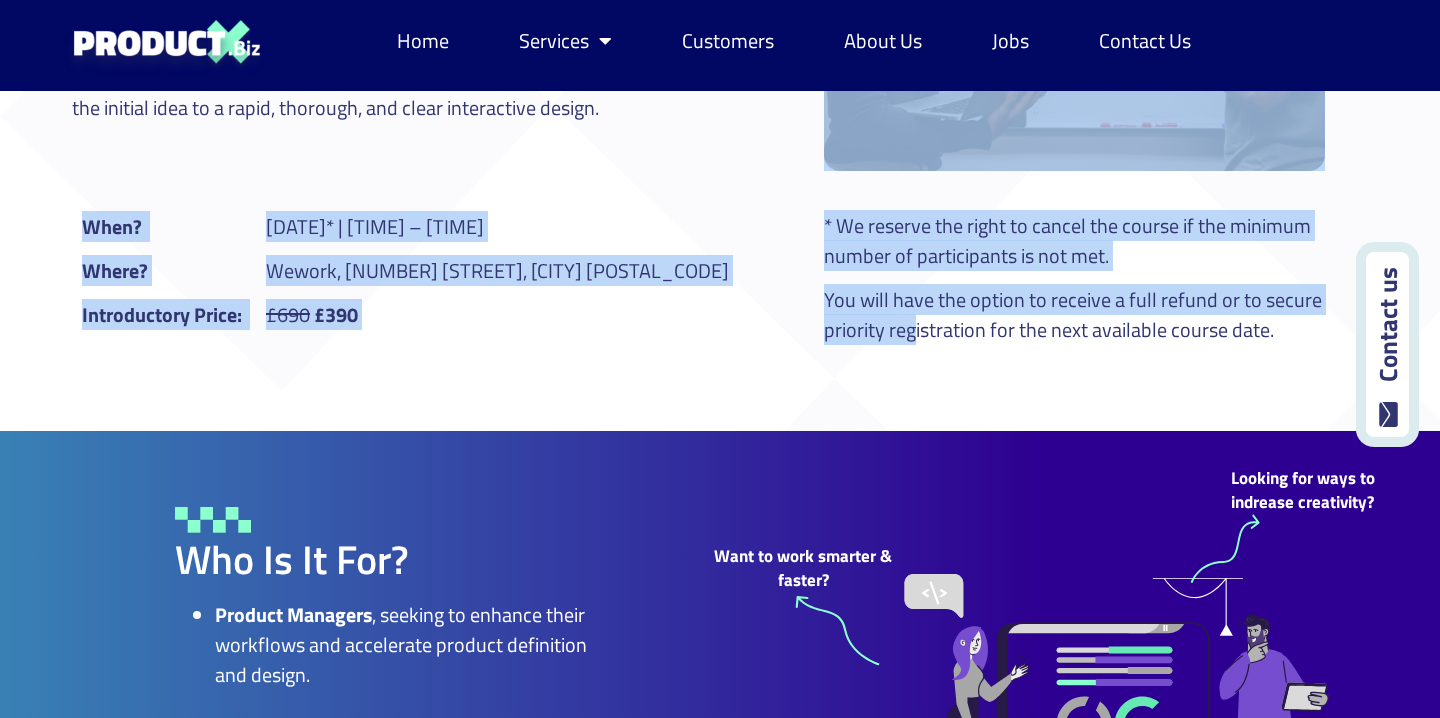 drag, startPoint x: 46, startPoint y: 289, endPoint x: 911, endPoint y: 431, distance: 876.578 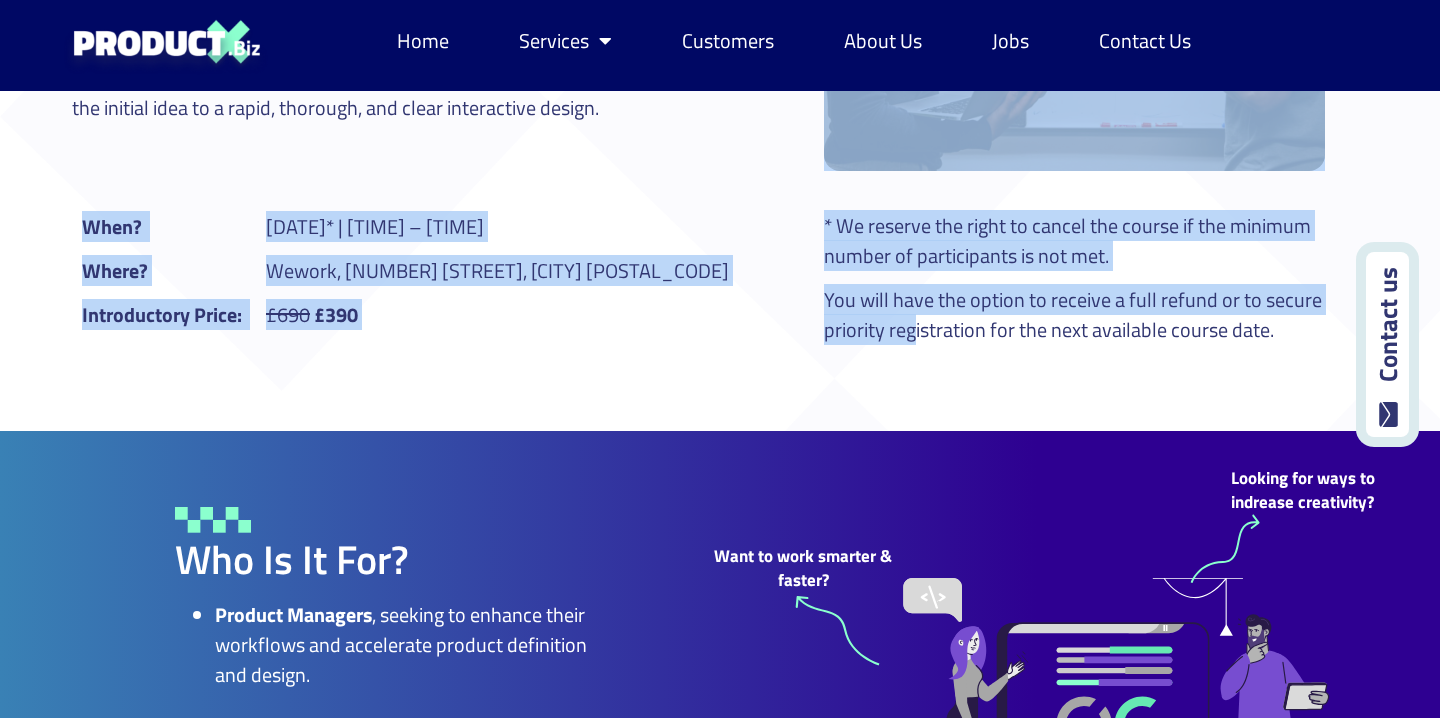 click on "About the Workshop
A practical one-day workshop that provides you with professional and effective  AI-based tools and methodologies  to enhance  user interviews, brainstorming, prototyping & design processes  within product teams.
During the workshop, you will actively engage in creating a fast prototype, from the initial idea to a rapid, thorough, and clear interactive design.
When?   Where?  Introductory Price:
16.9.25* | 9:00 – 16:00 Wework, 8 Devonshire Square, London EC2M 4YJ £690   £390
* We reserve the right to cancel the course if the minimum number of participants is not met." at bounding box center (698, 97) 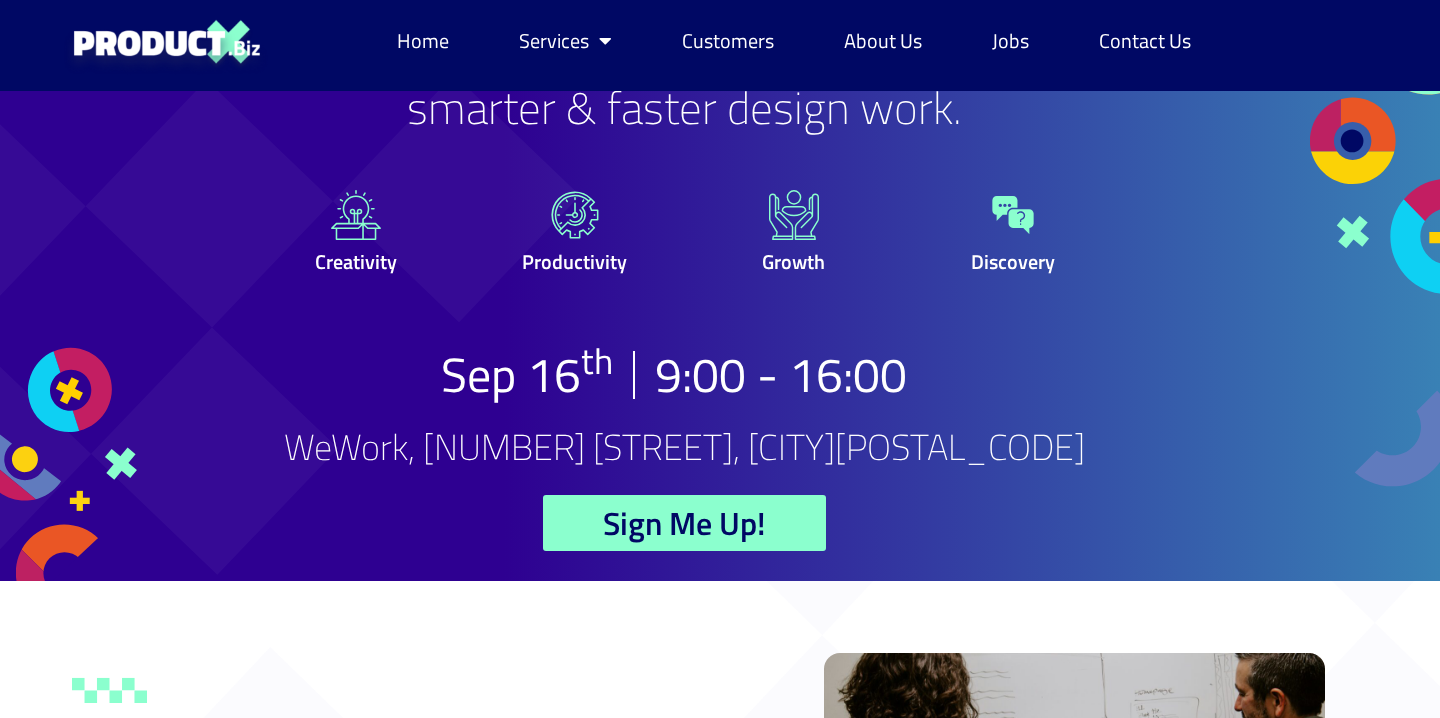 scroll, scrollTop: 0, scrollLeft: 0, axis: both 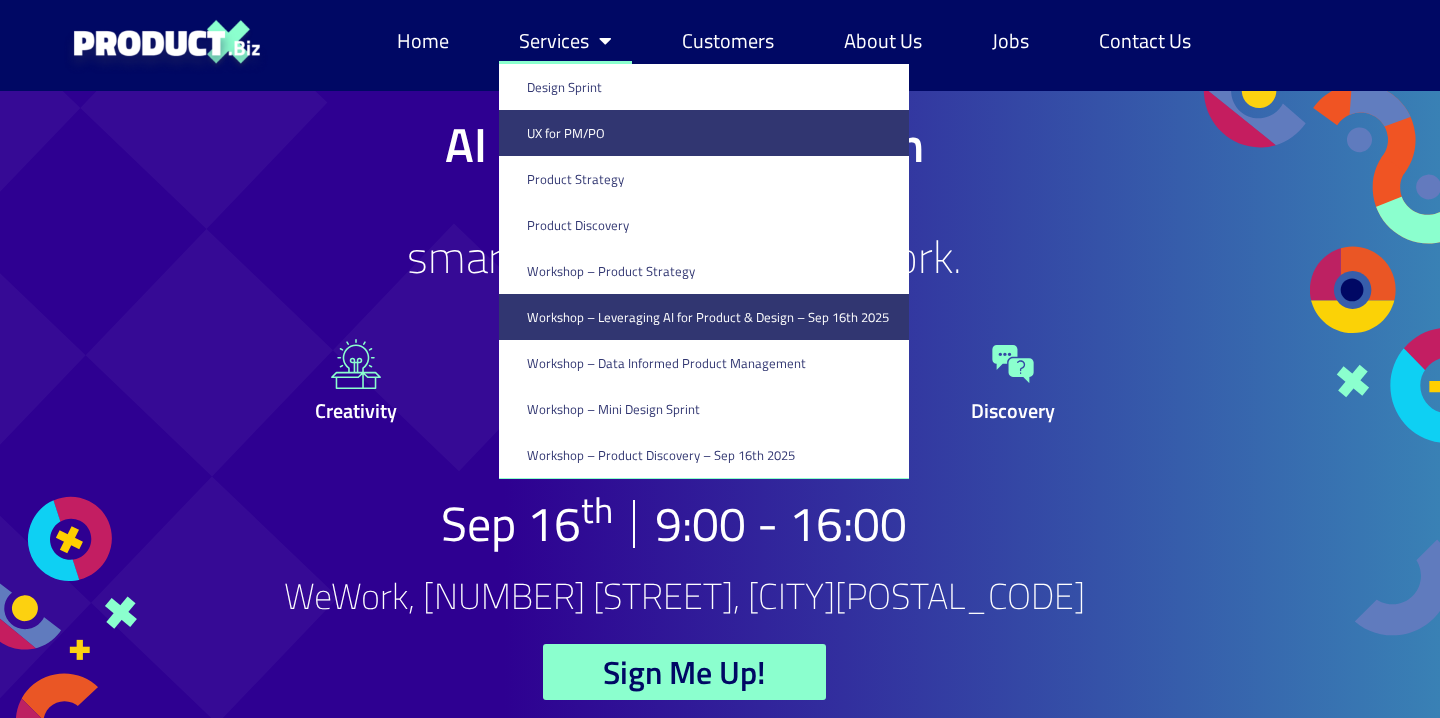click on "UX for PM/PO" 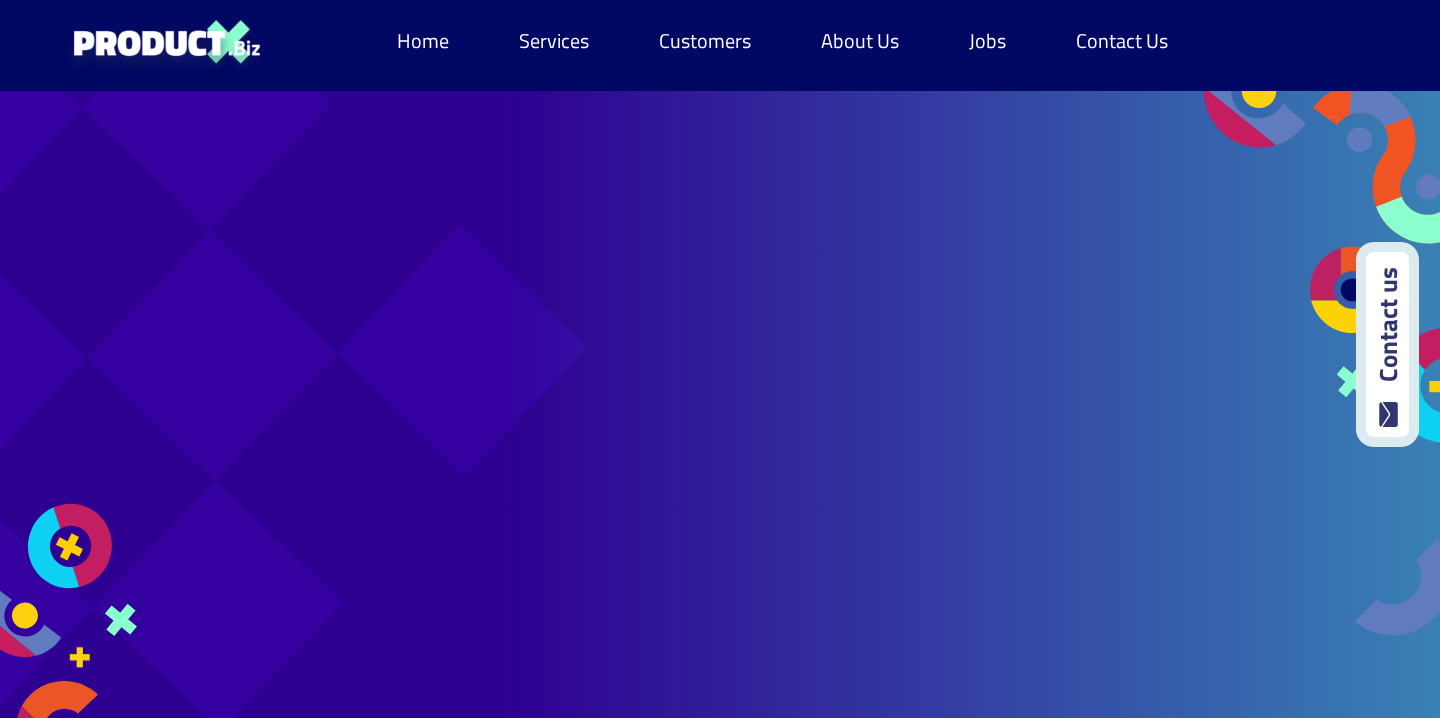 scroll, scrollTop: 0, scrollLeft: 0, axis: both 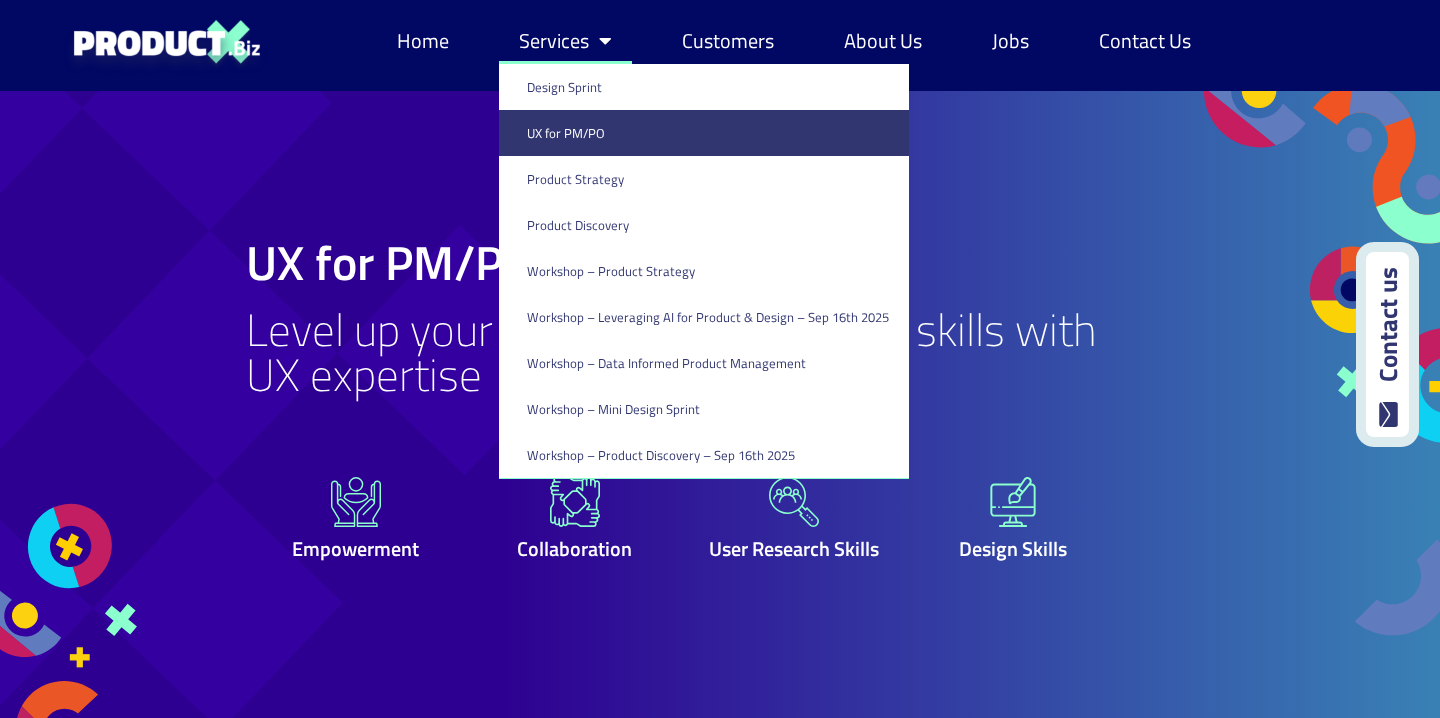 click on "Services" 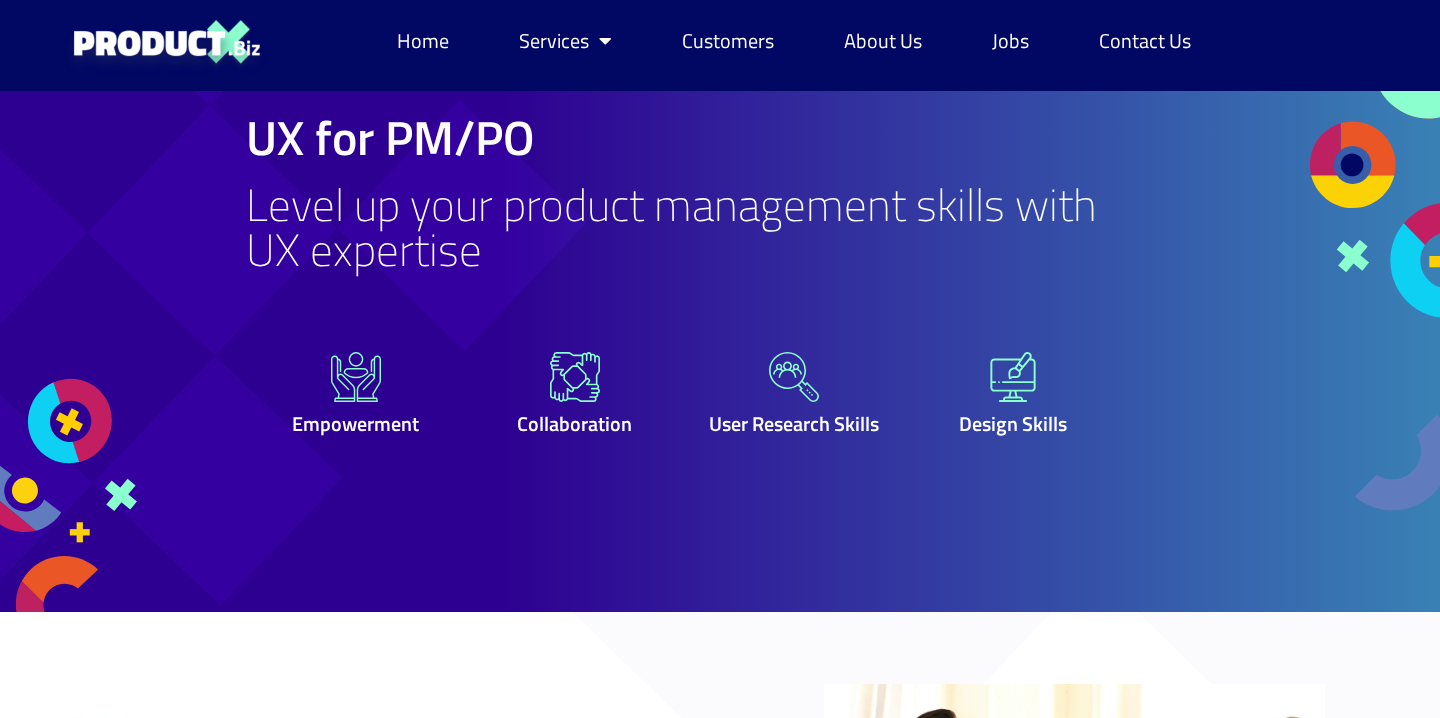 scroll, scrollTop: 0, scrollLeft: 0, axis: both 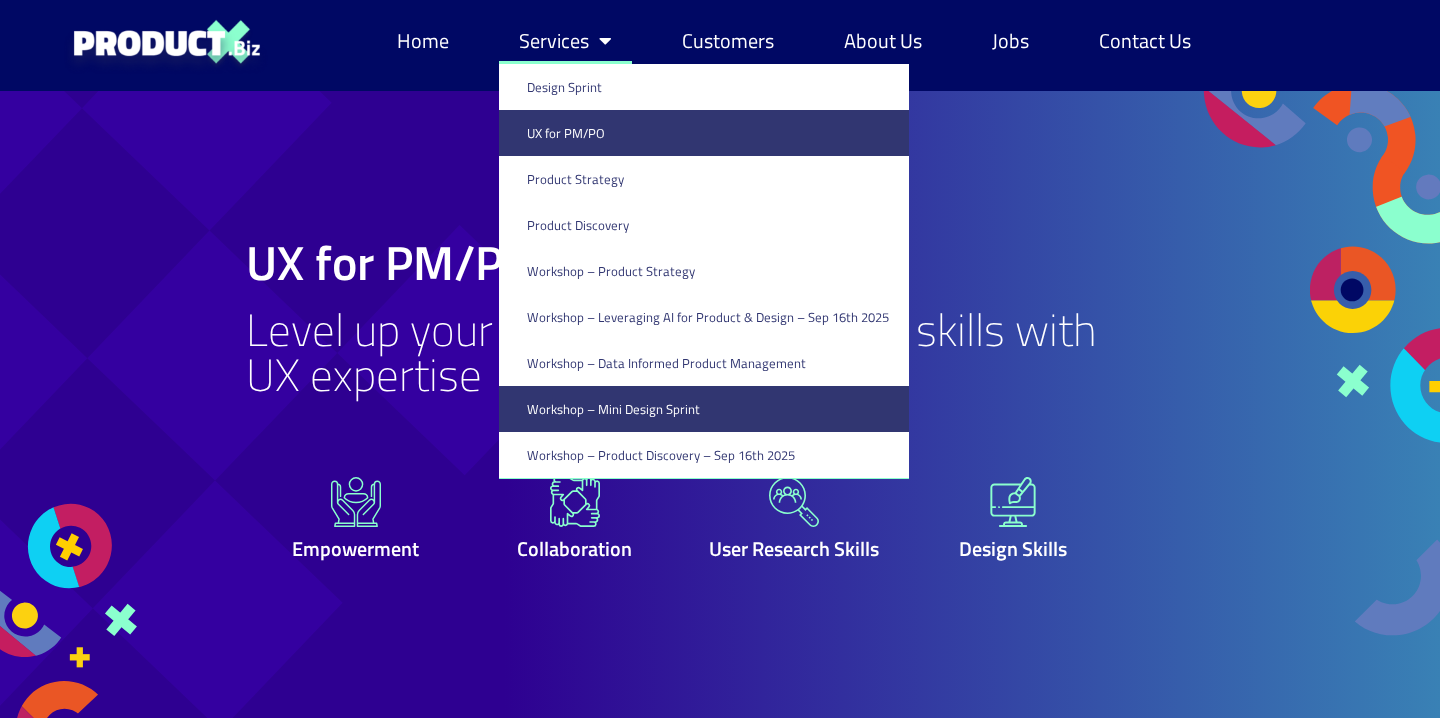 click on "Workshop – Mini Design Sprint" 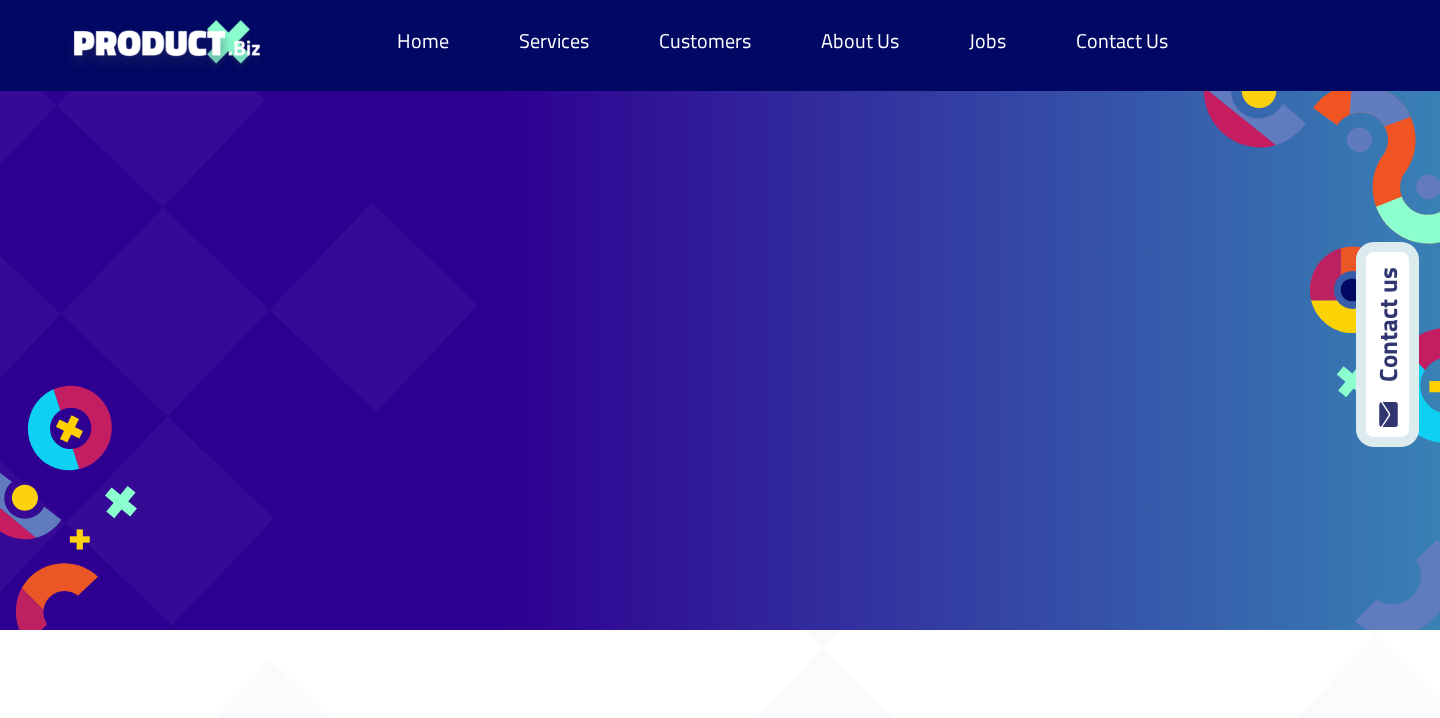 scroll, scrollTop: 0, scrollLeft: 0, axis: both 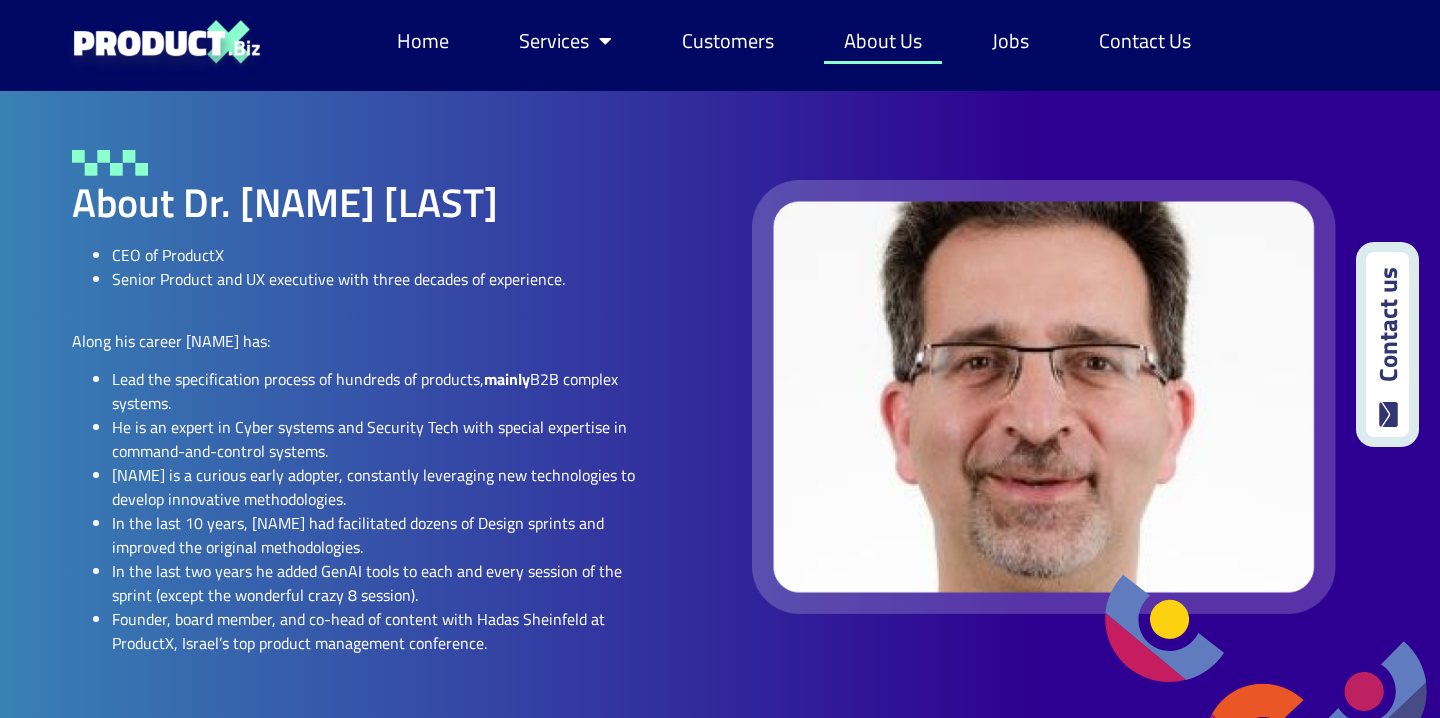 click on "About Us" 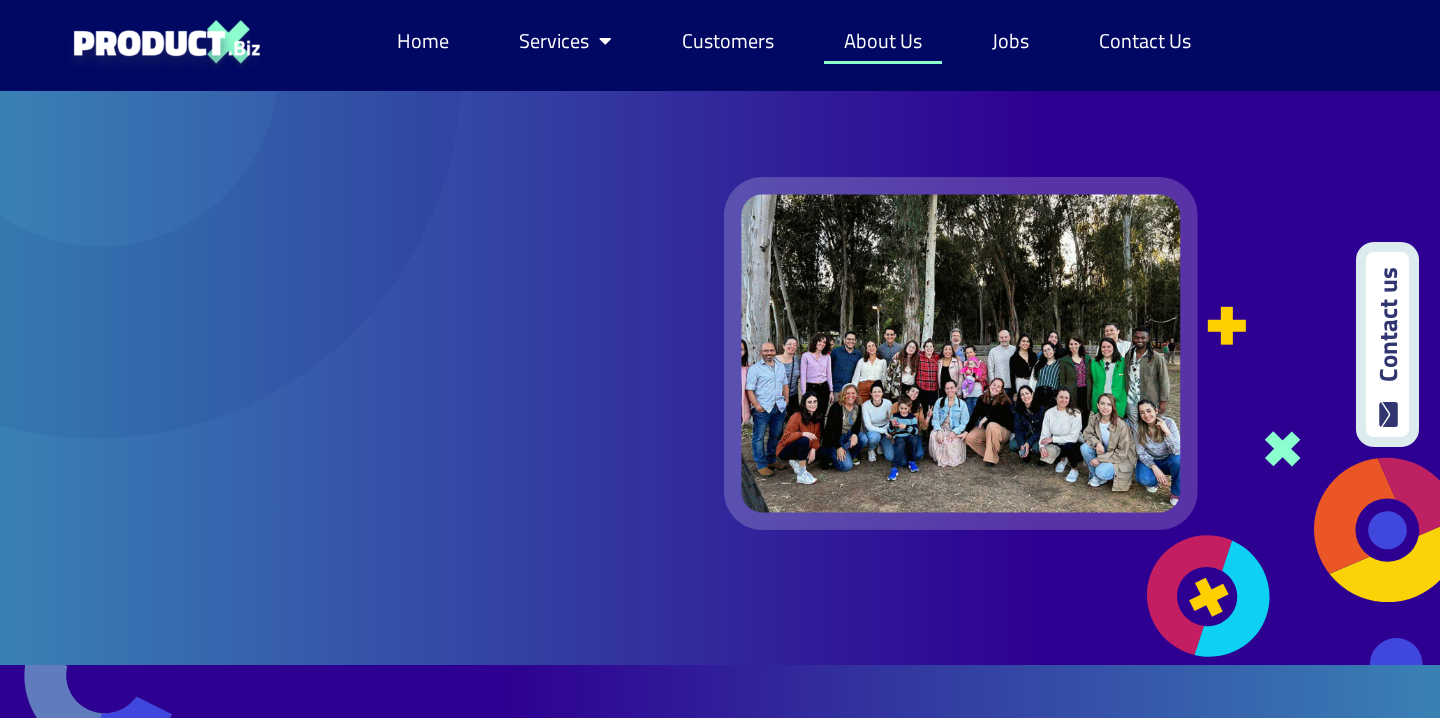 scroll, scrollTop: 0, scrollLeft: 0, axis: both 